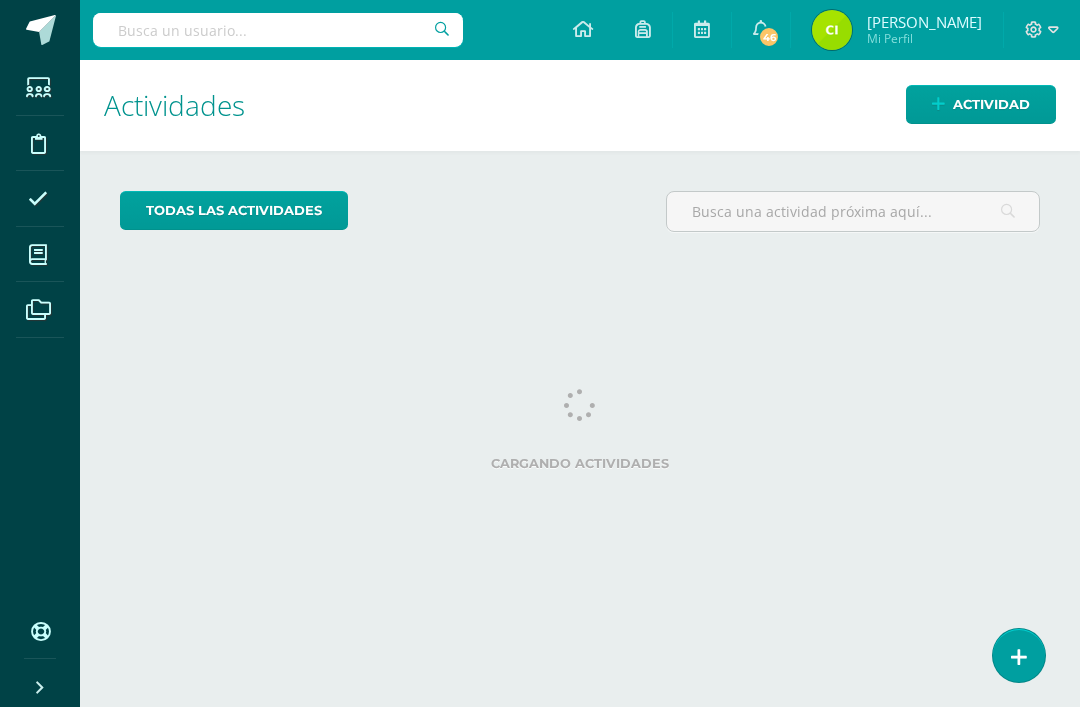 scroll, scrollTop: 0, scrollLeft: 0, axis: both 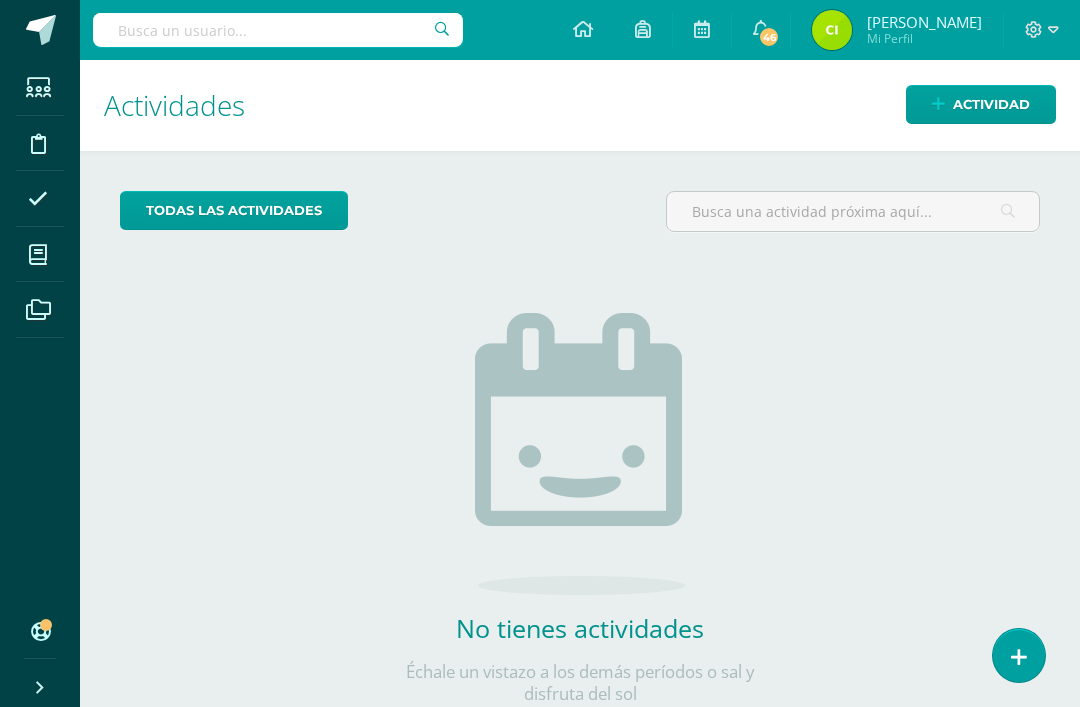 click on "Actividad" at bounding box center [991, 104] 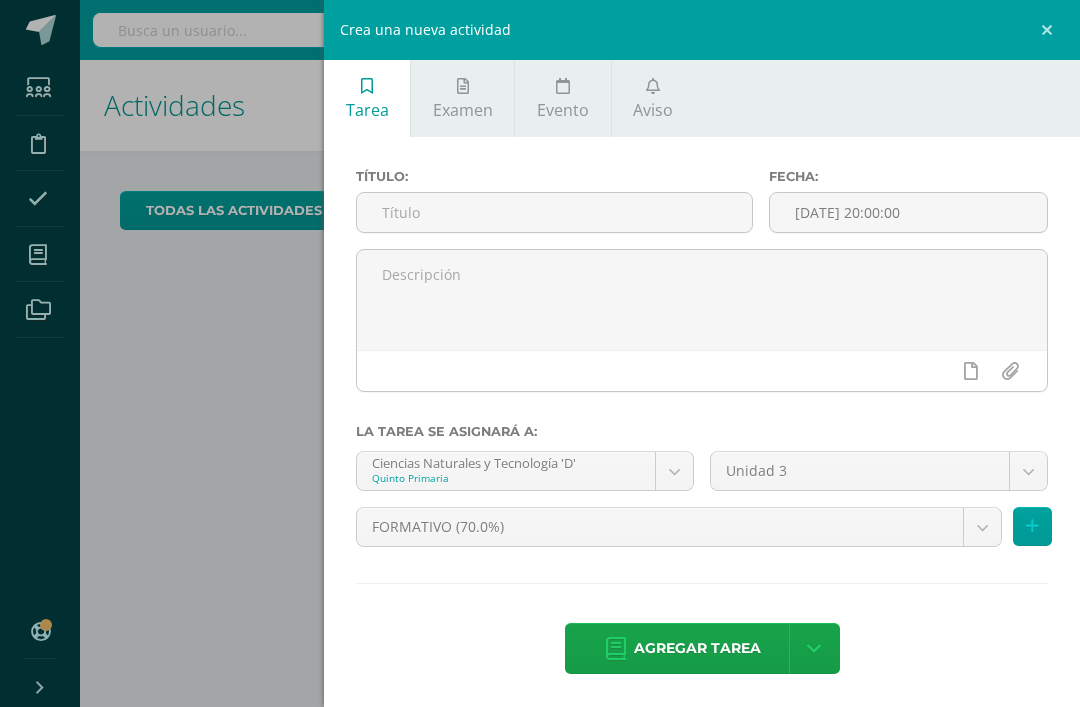 click at bounding box center [653, 86] 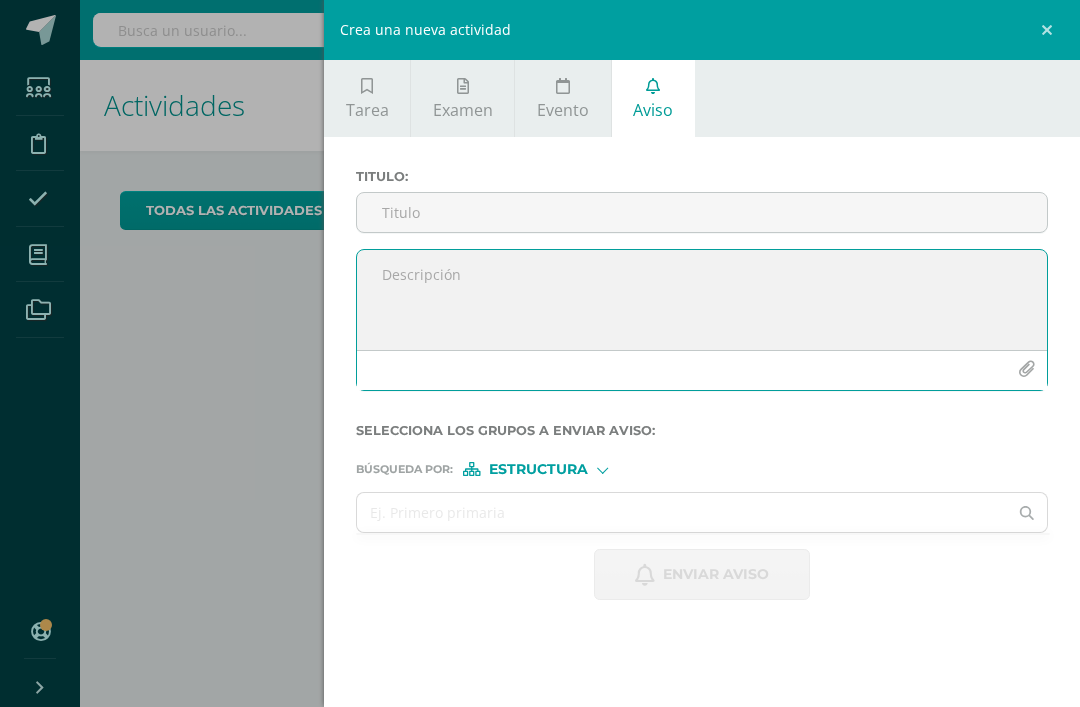 scroll, scrollTop: 0, scrollLeft: 8, axis: horizontal 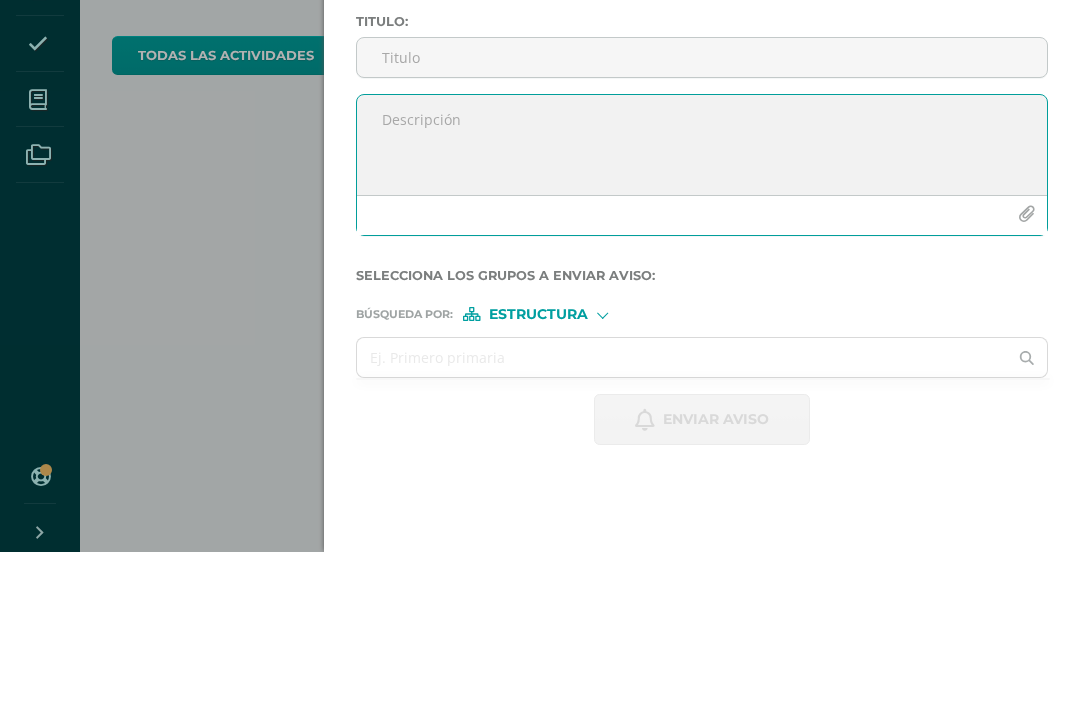 click at bounding box center (702, 300) 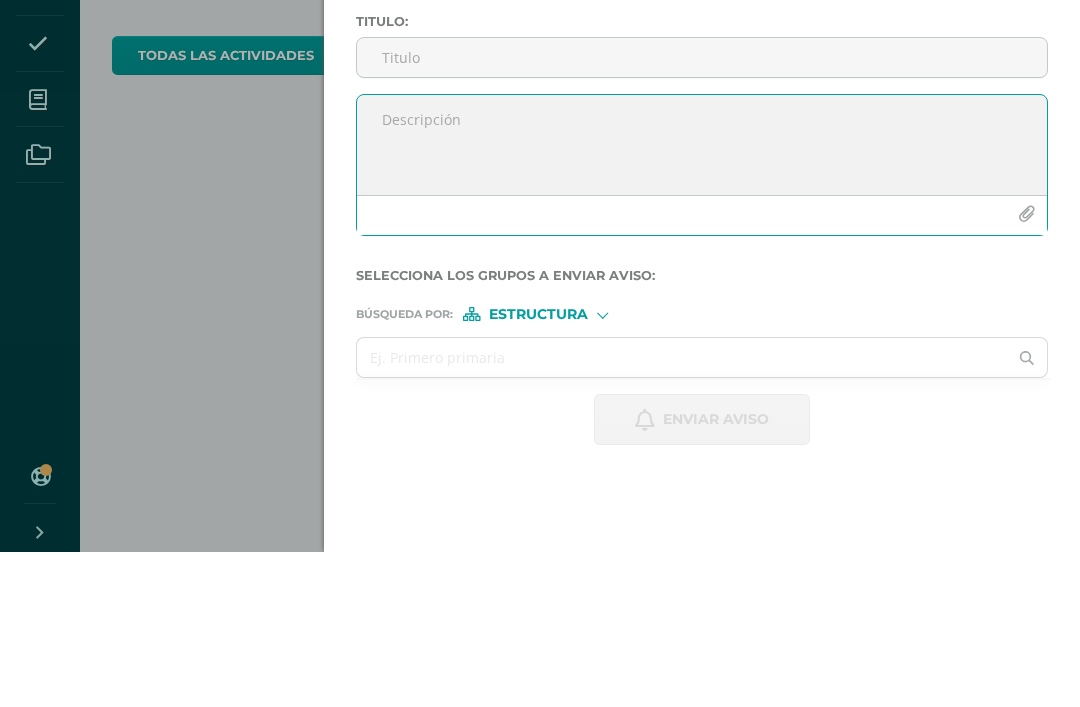 paste on "Estimada Familia Marista
Deseo bendiciones en sus labores diarias, por este medio les recuerdo que [DATE] es el último día para entregar la cuota asignada de la actividad externa programada para asistir al teatro el próximo [DATE].
Agradeciendo su comprensión y envío del mismo Atte." 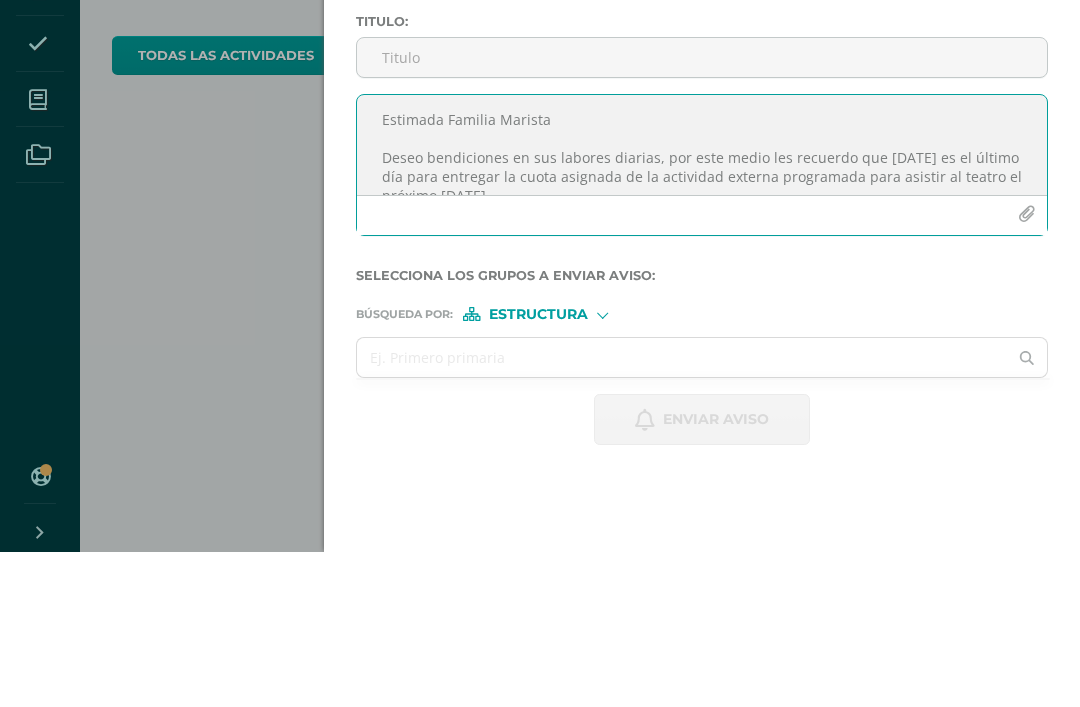 scroll, scrollTop: 0, scrollLeft: 0, axis: both 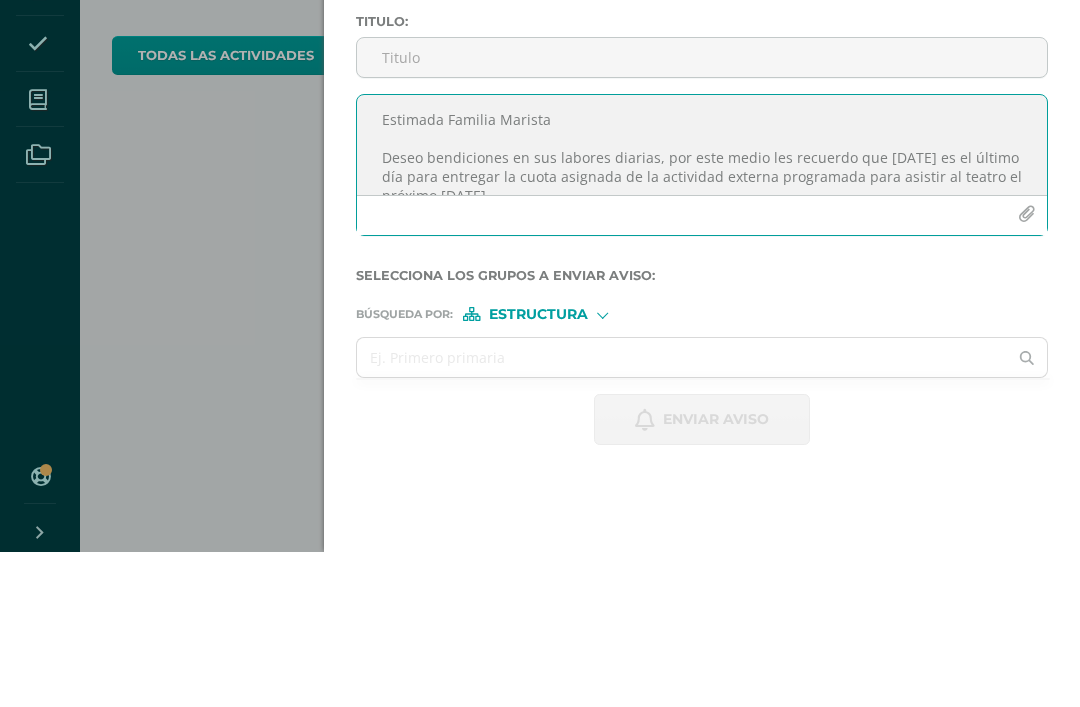 type on "Estimada Familia Marista
Deseo bendiciones en sus labores diarias, por este medio les recuerdo que [DATE] es el último día para entregar la cuota asignada de la actividad externa programada para asistir al teatro el próximo [DATE].
Agradeciendo su comprensión y envío del mismo Atte." 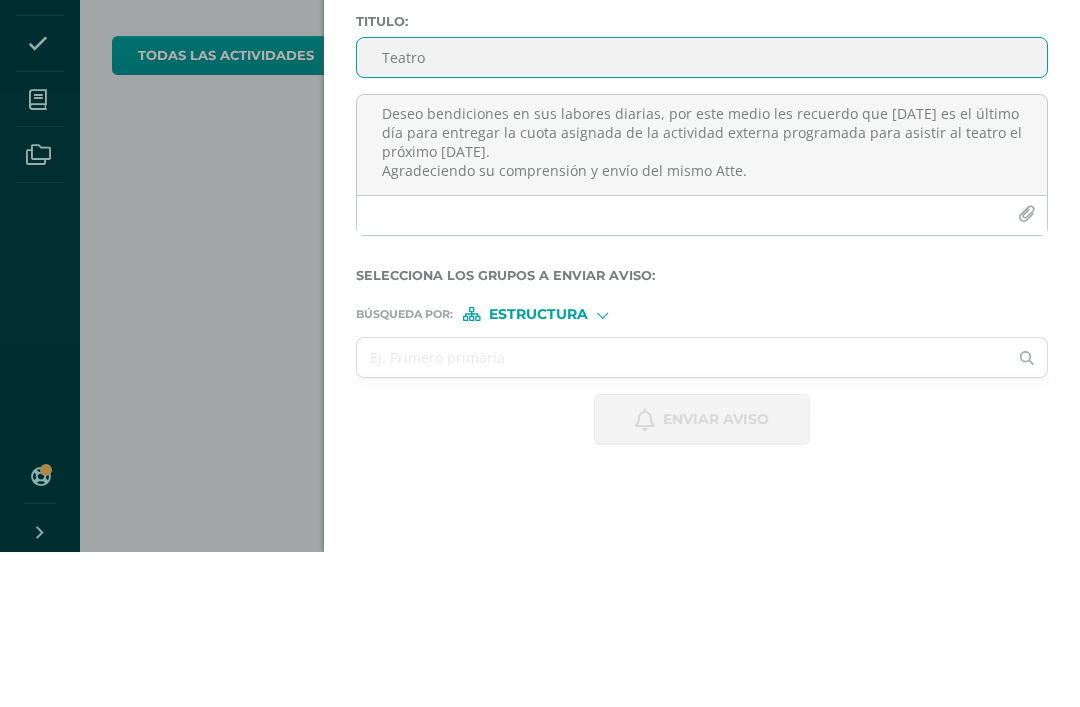 scroll, scrollTop: 50, scrollLeft: 0, axis: vertical 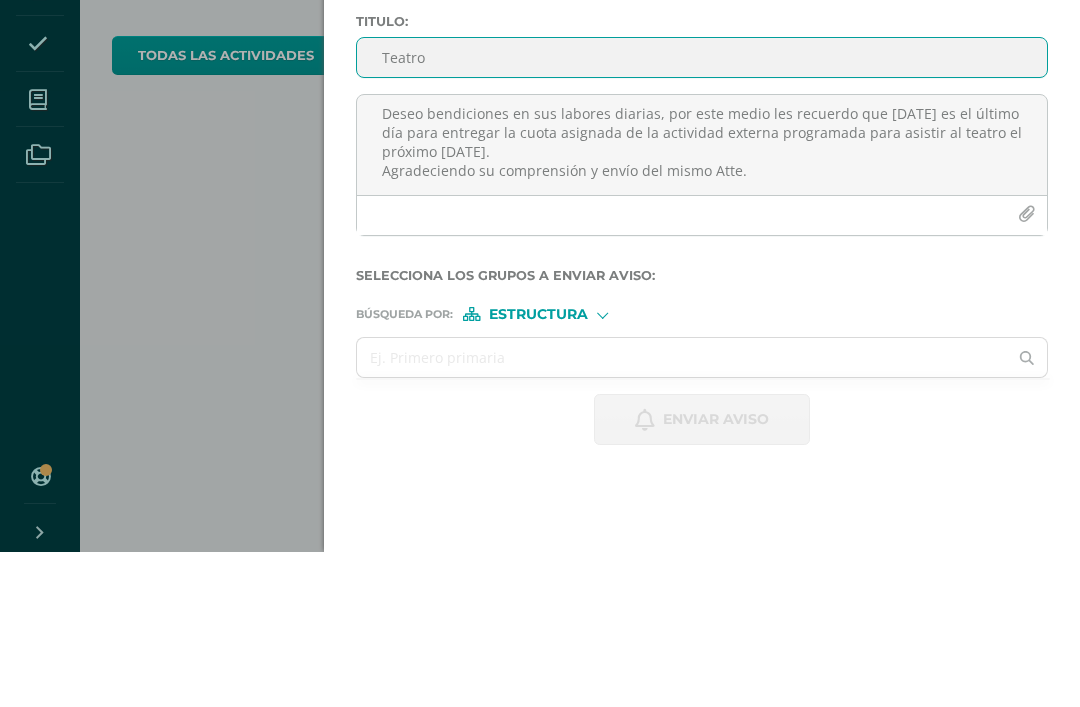 type on "Teatro" 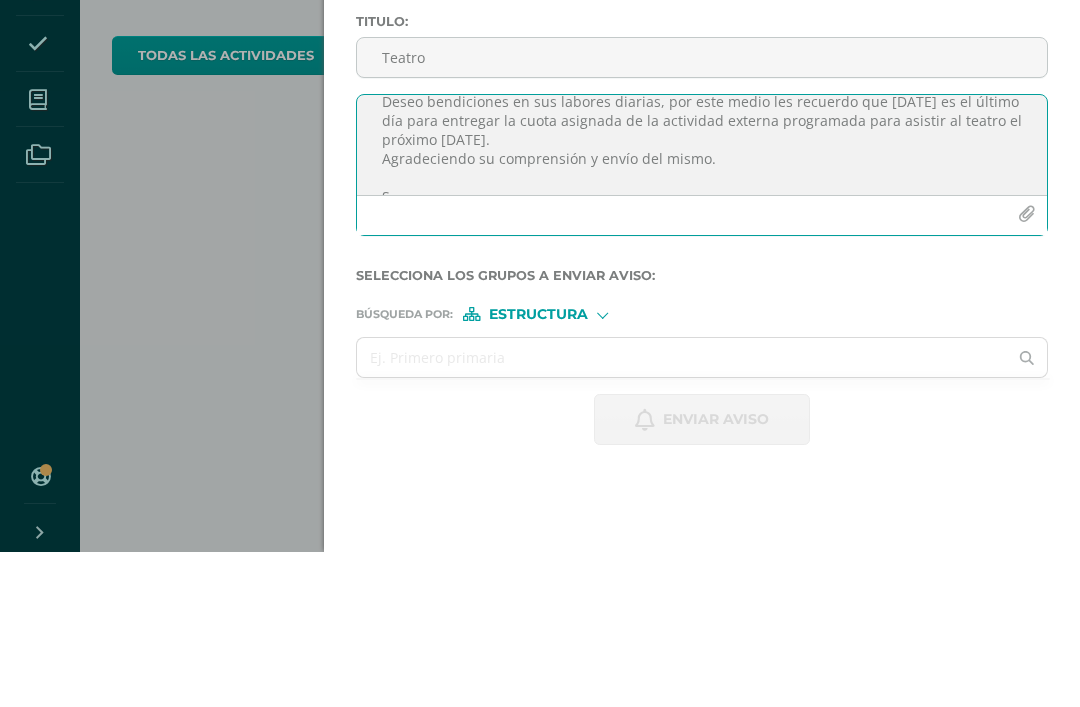 scroll, scrollTop: 76, scrollLeft: 0, axis: vertical 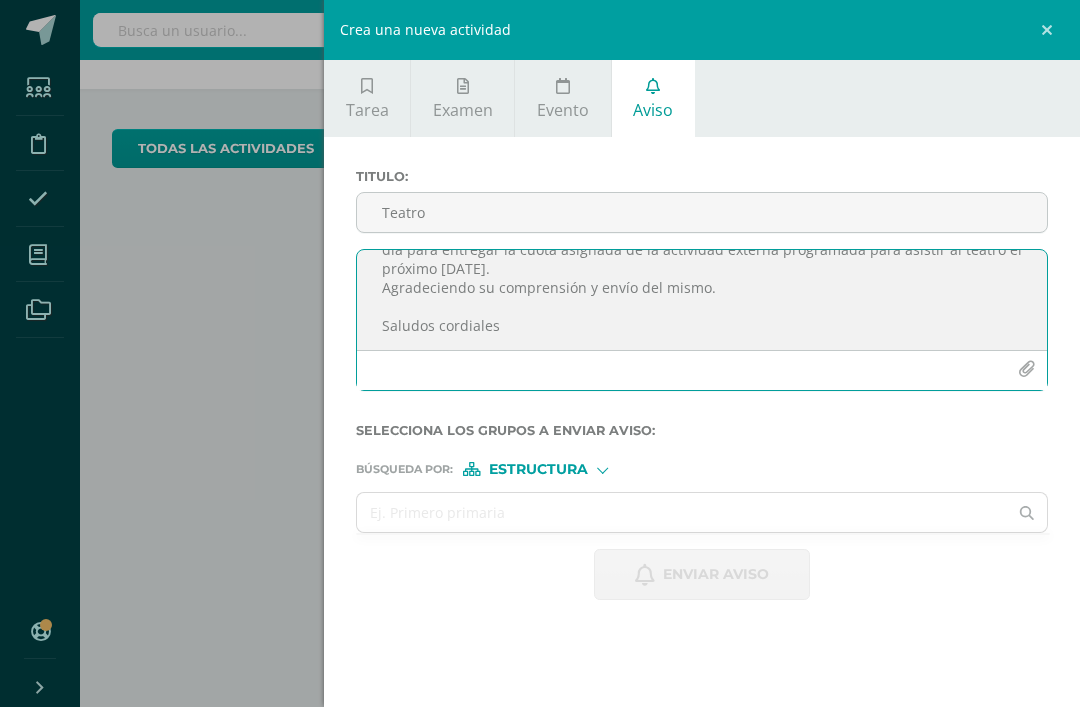 type on "Estimada Familia Marista
Deseo bendiciones en sus labores diarias, por este medio les recuerdo que [DATE] es el último día para entregar la cuota asignada de la actividad externa programada para asistir al teatro el próximo [DATE].
Agradeciendo su comprensión y envío del mismo.
Saludos cordiales" 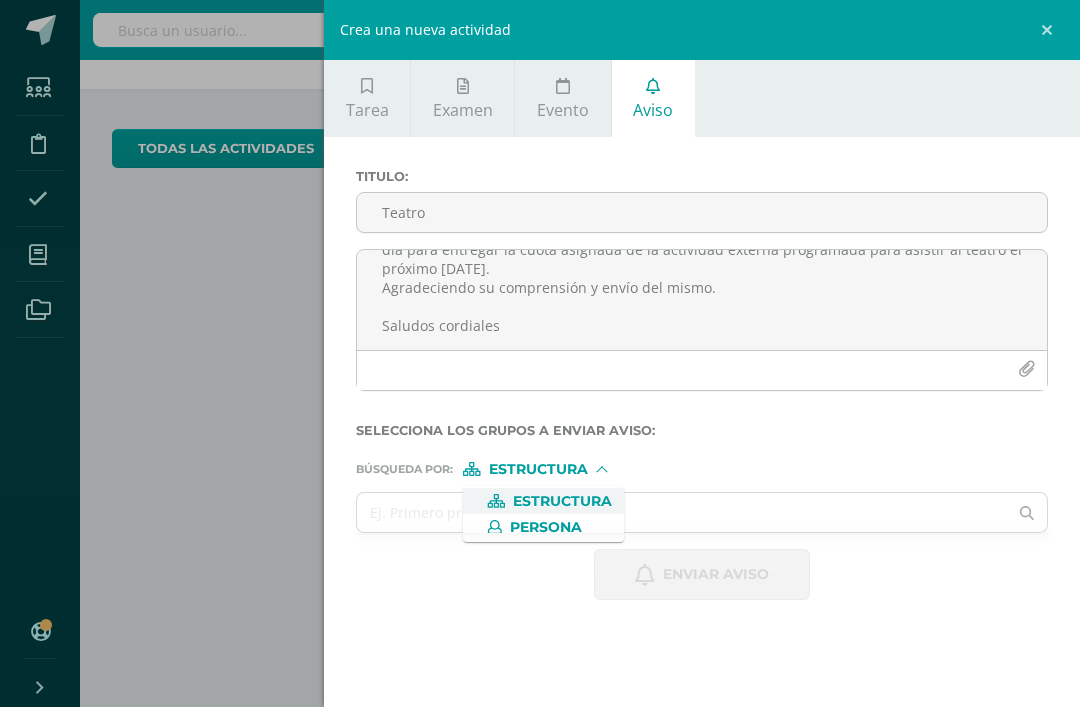 click on "Persona" at bounding box center (543, 527) 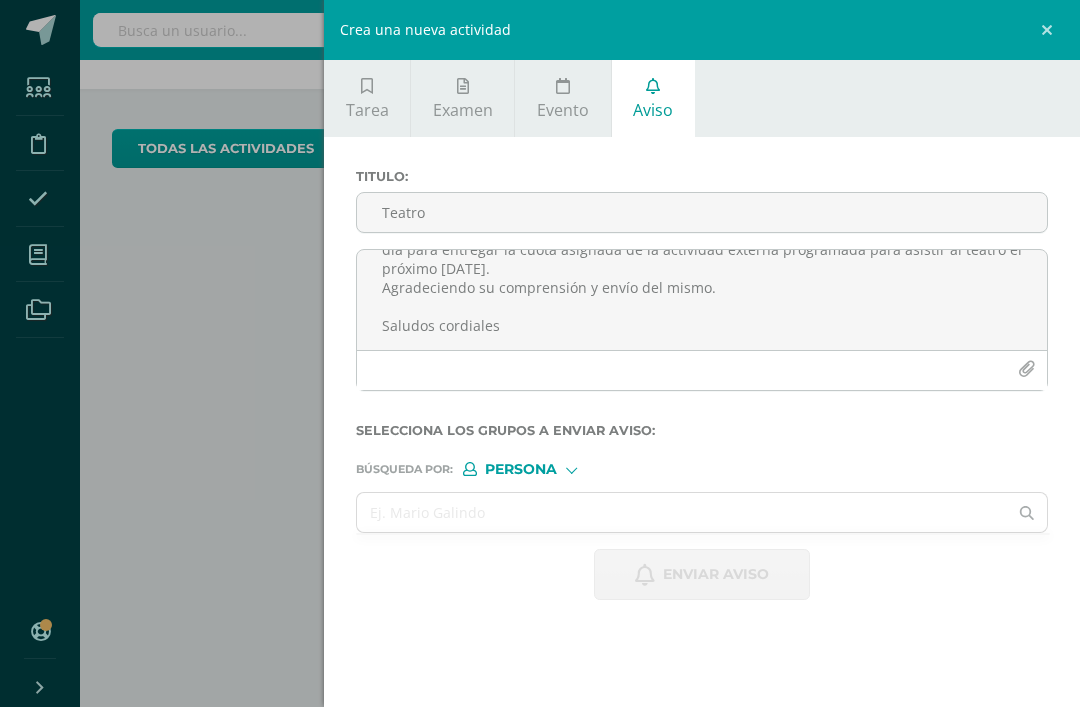 click at bounding box center [682, 512] 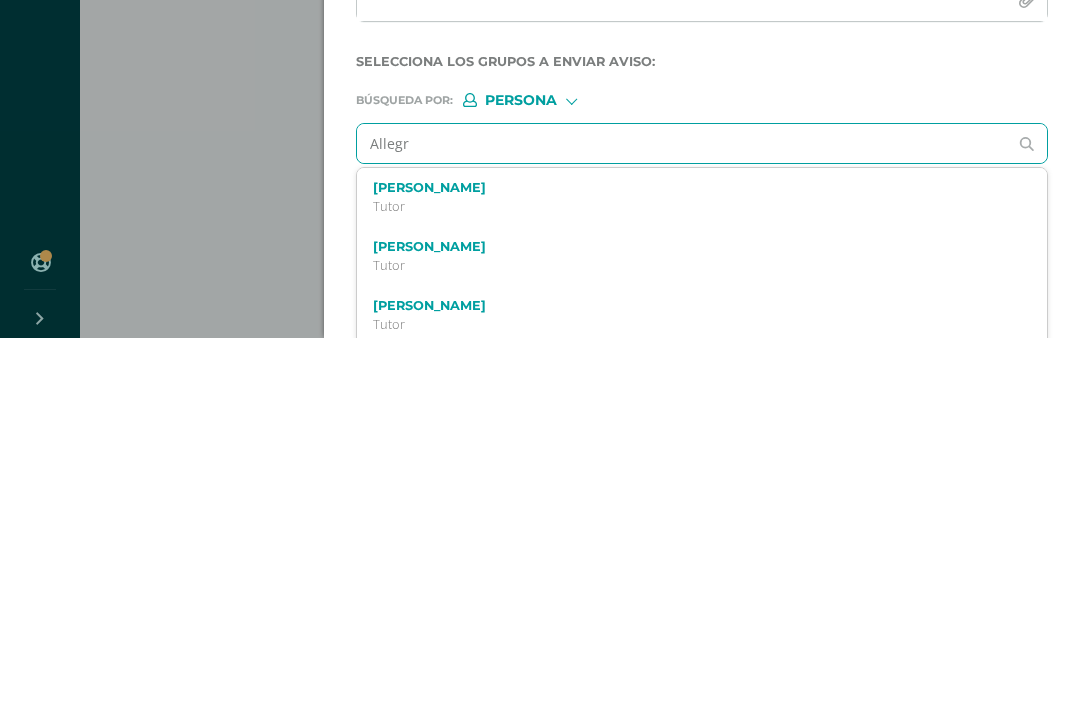 type on "[MEDICAL_DATA]" 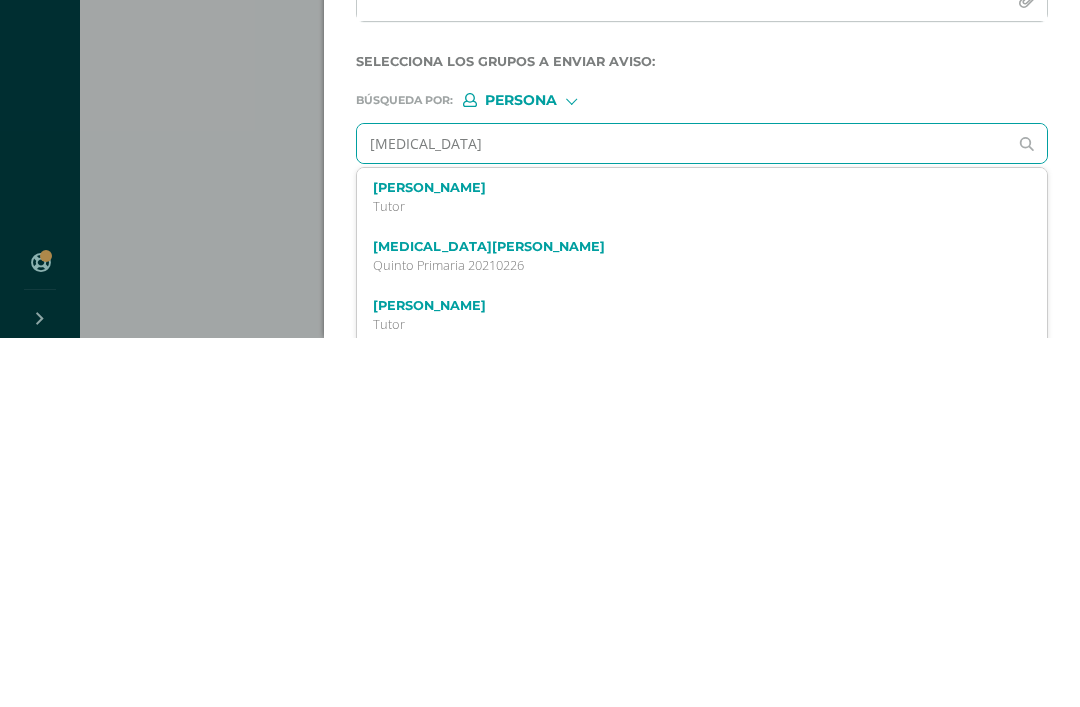 click on "Quinto Primaria 20210226" at bounding box center [687, 634] 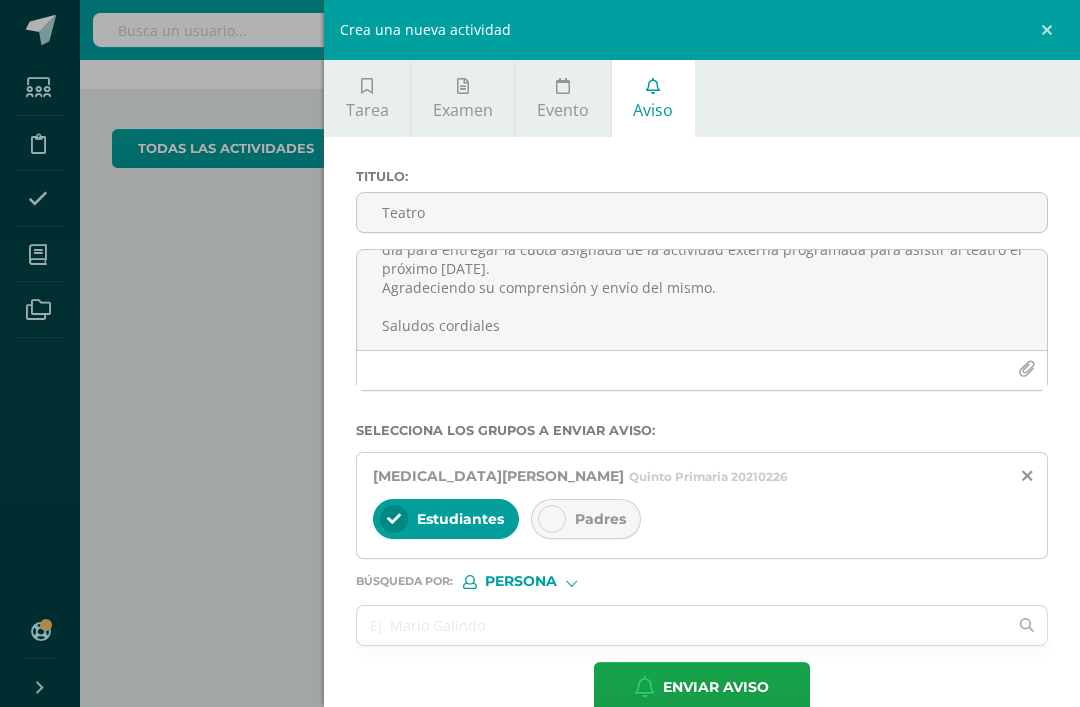 click at bounding box center [682, 625] 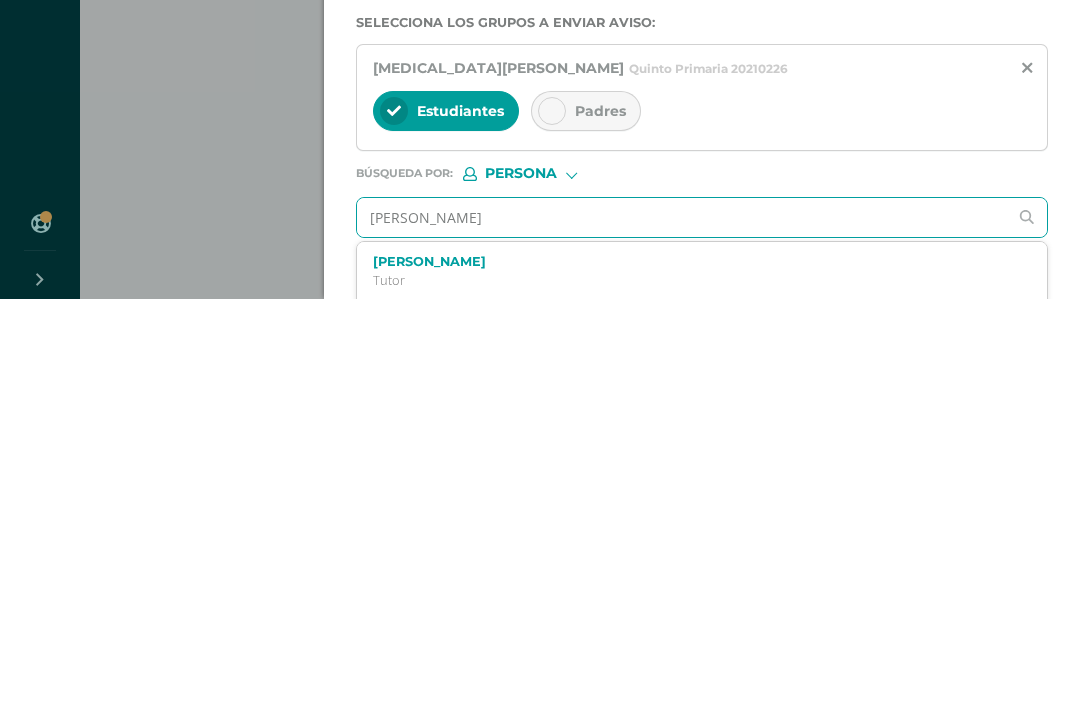 type on "[PERSON_NAME]" 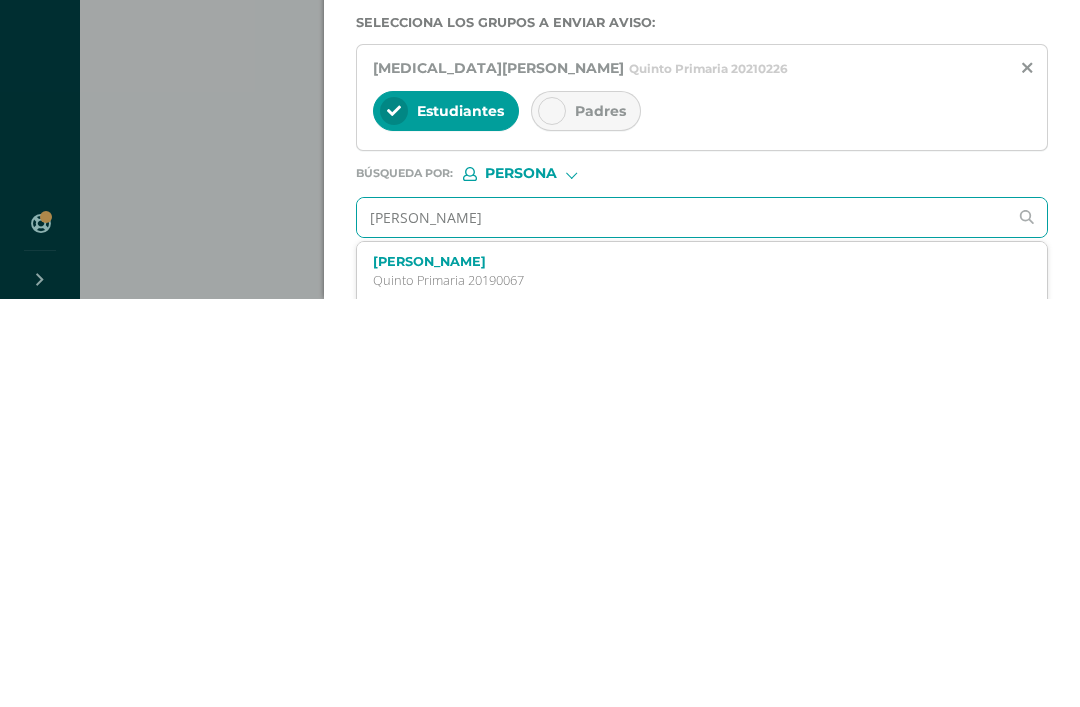 click on "Quinto Primaria 20190067" at bounding box center [687, 688] 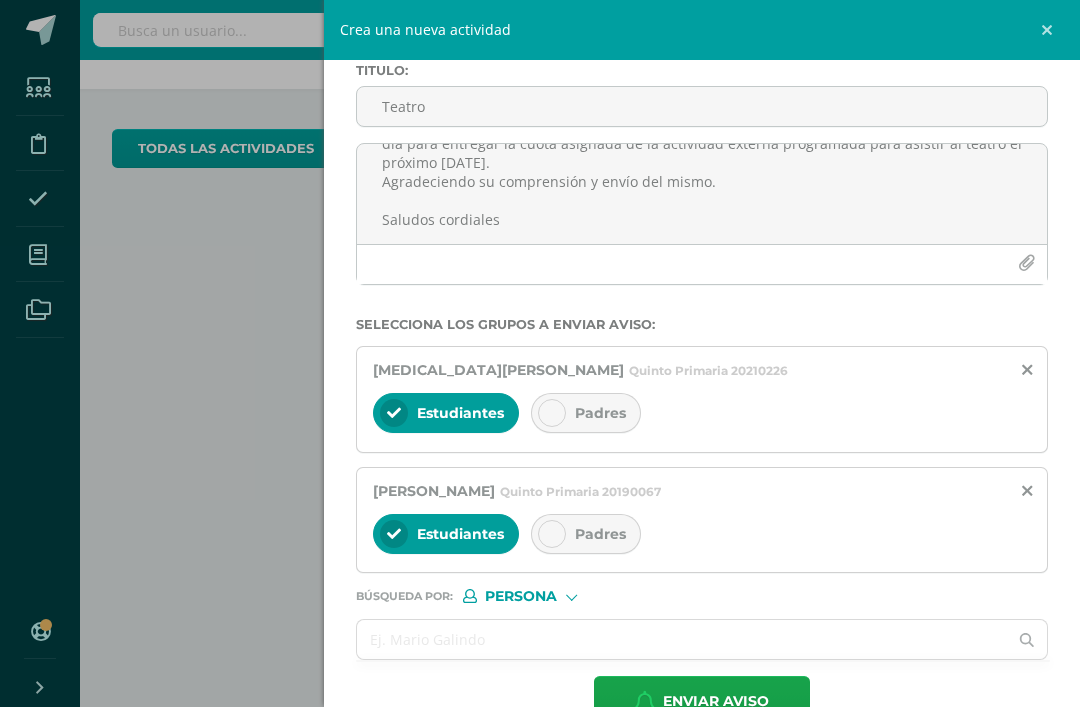 scroll, scrollTop: 102, scrollLeft: 0, axis: vertical 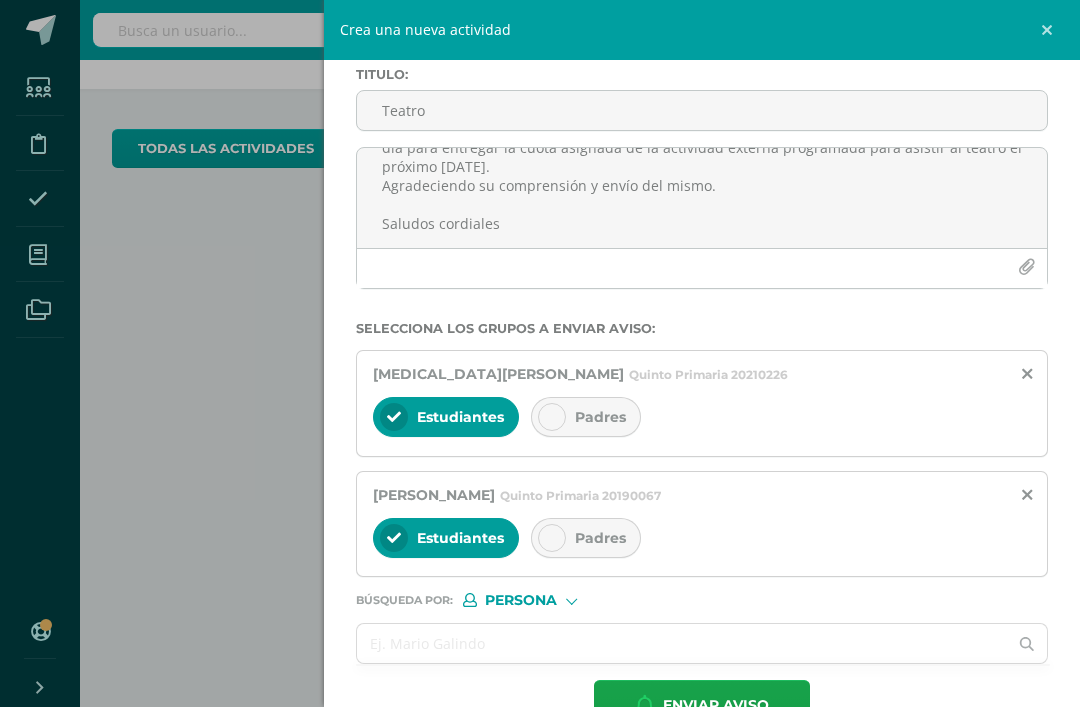 click at bounding box center (682, 643) 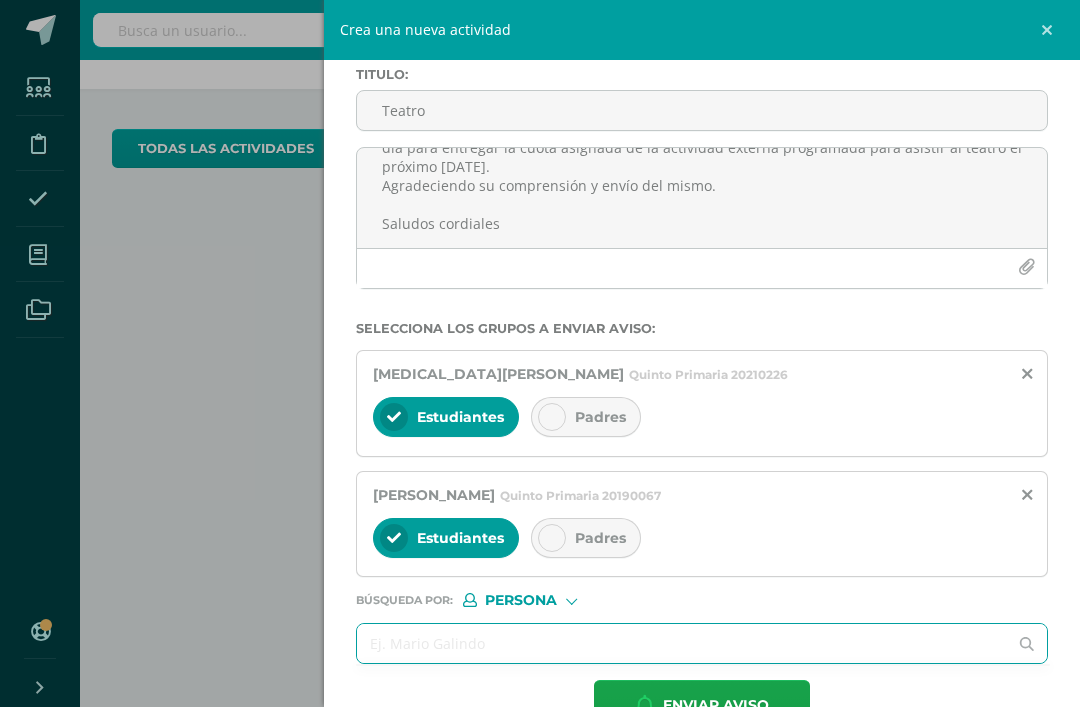click at bounding box center [682, 643] 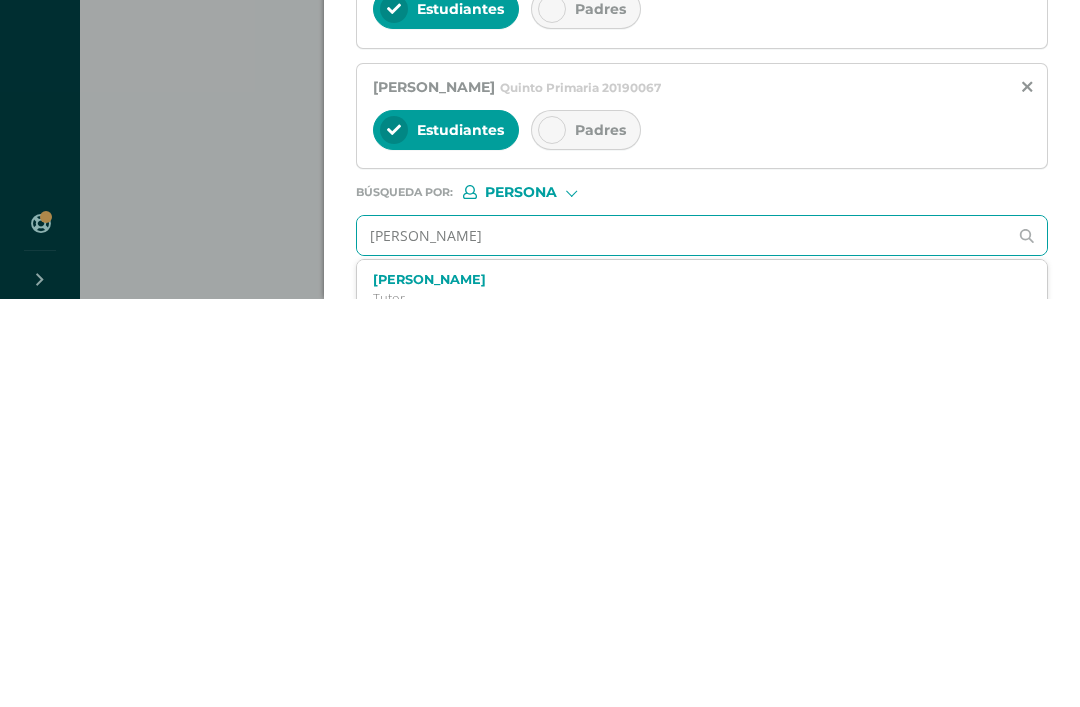 type on "[PERSON_NAME]" 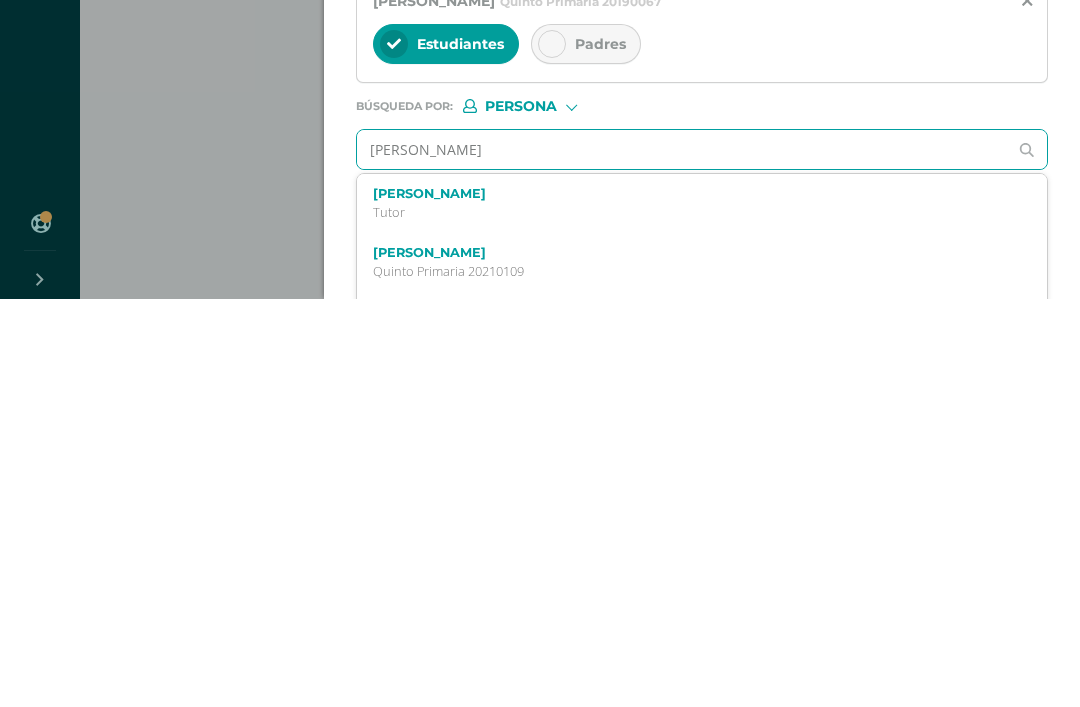 scroll, scrollTop: 186, scrollLeft: 0, axis: vertical 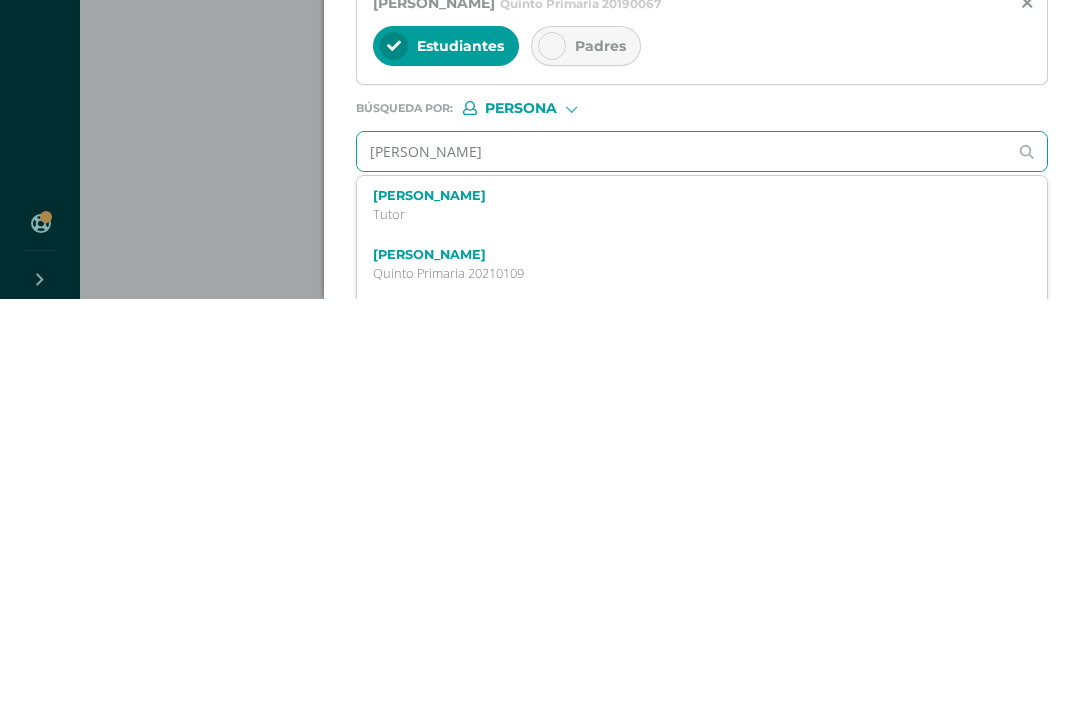 click on "[PERSON_NAME]" at bounding box center [687, 662] 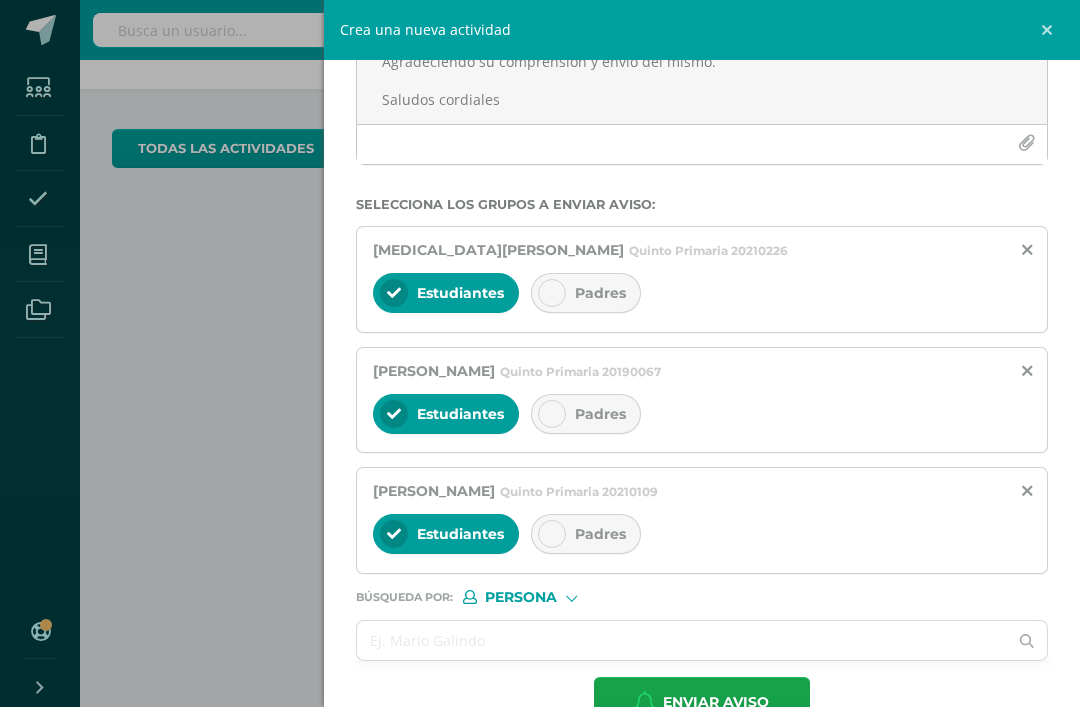 scroll, scrollTop: 224, scrollLeft: 0, axis: vertical 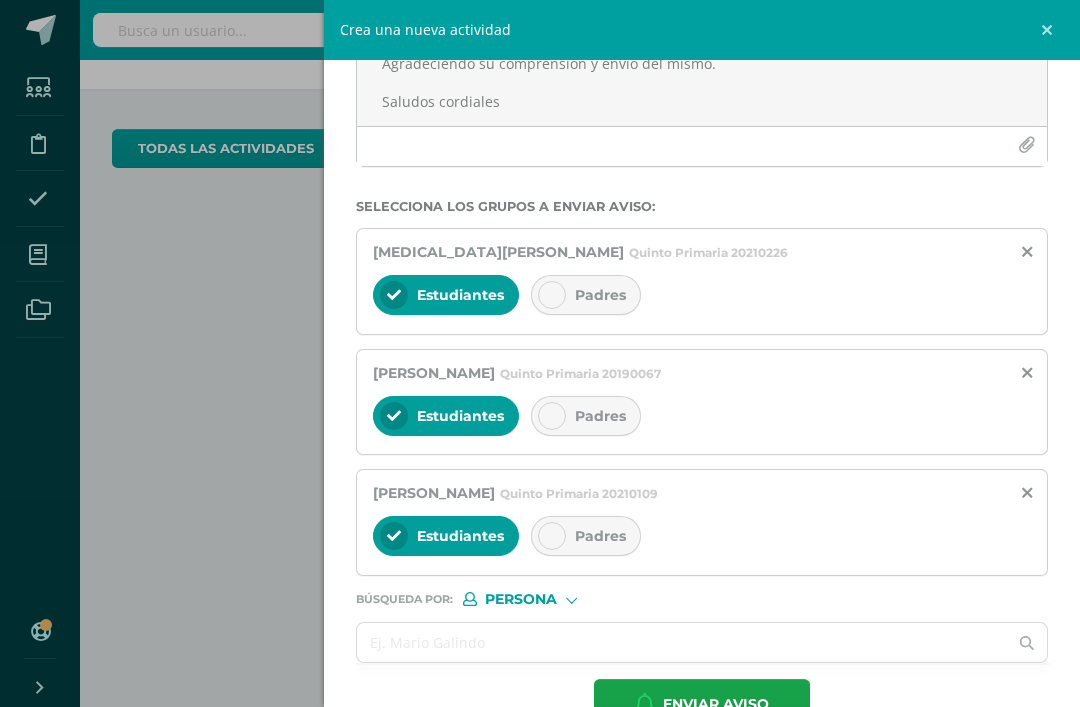 click at bounding box center [682, 642] 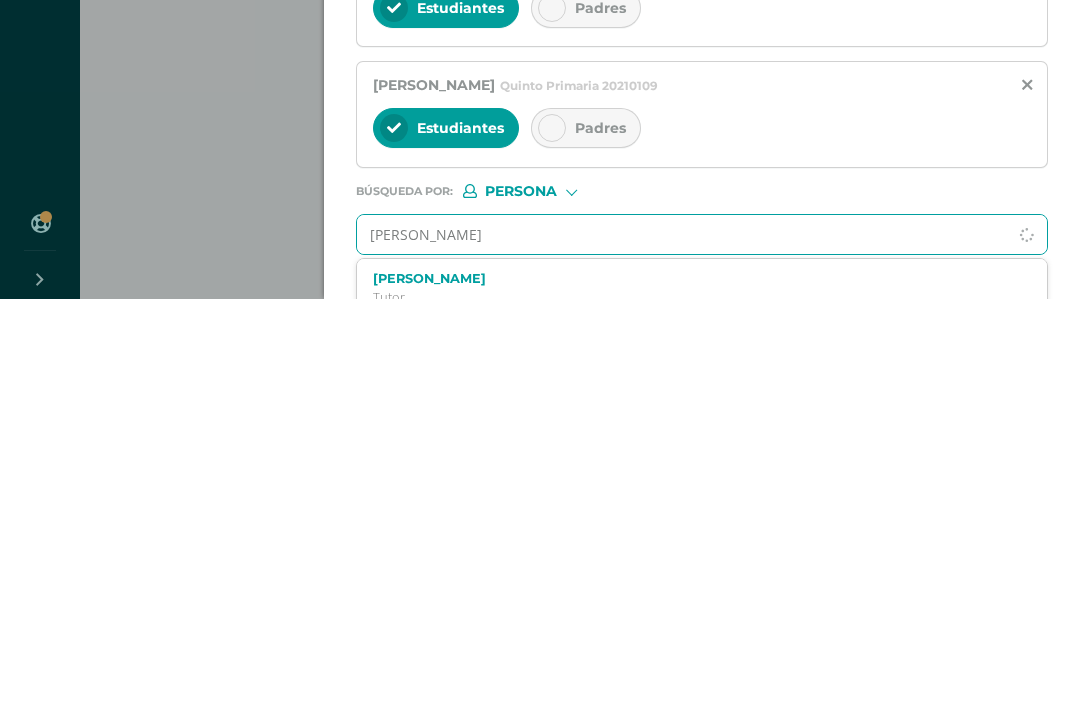 type on "[PERSON_NAME]" 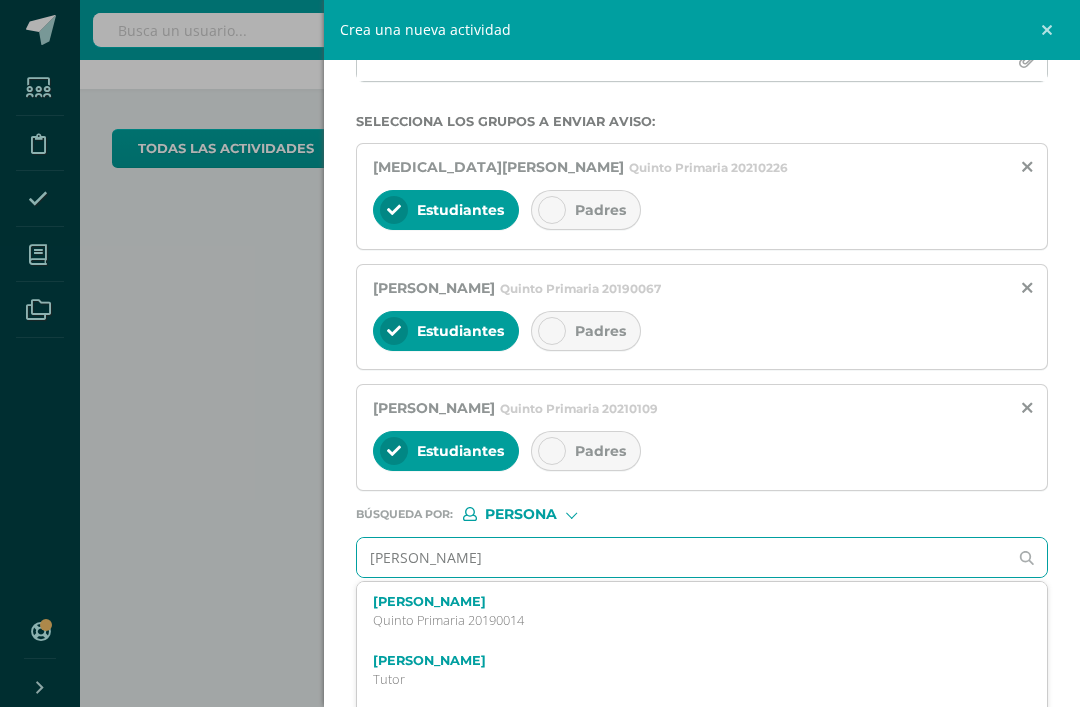 scroll, scrollTop: 308, scrollLeft: 0, axis: vertical 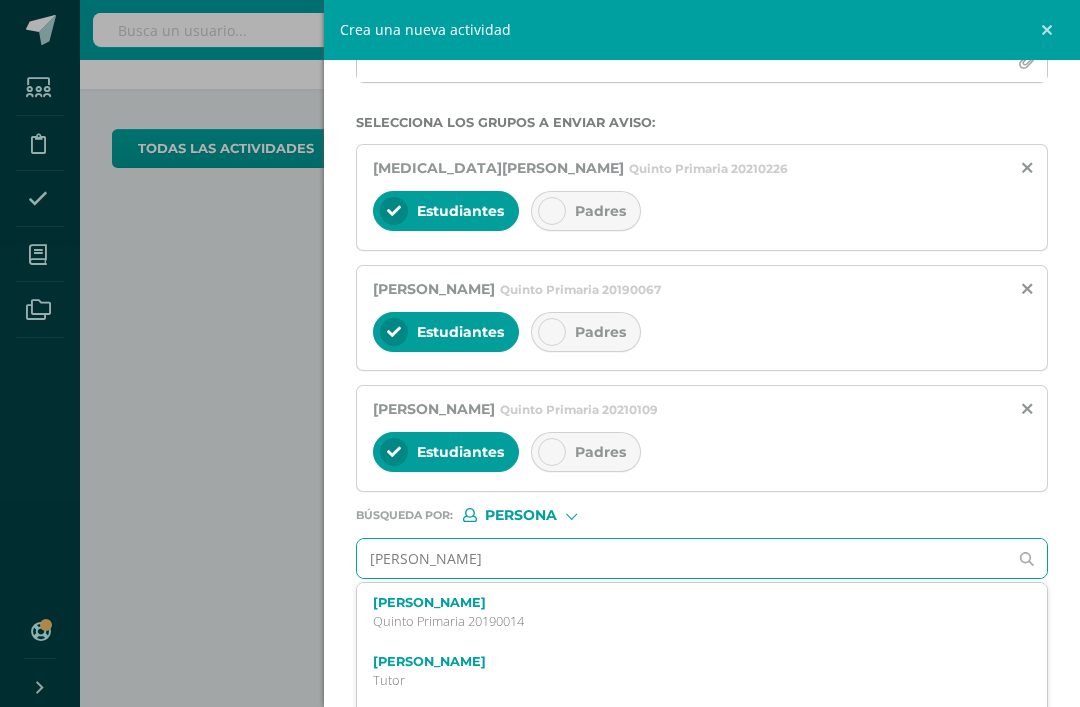 click on "Quinto Primaria 20190014" at bounding box center (687, 621) 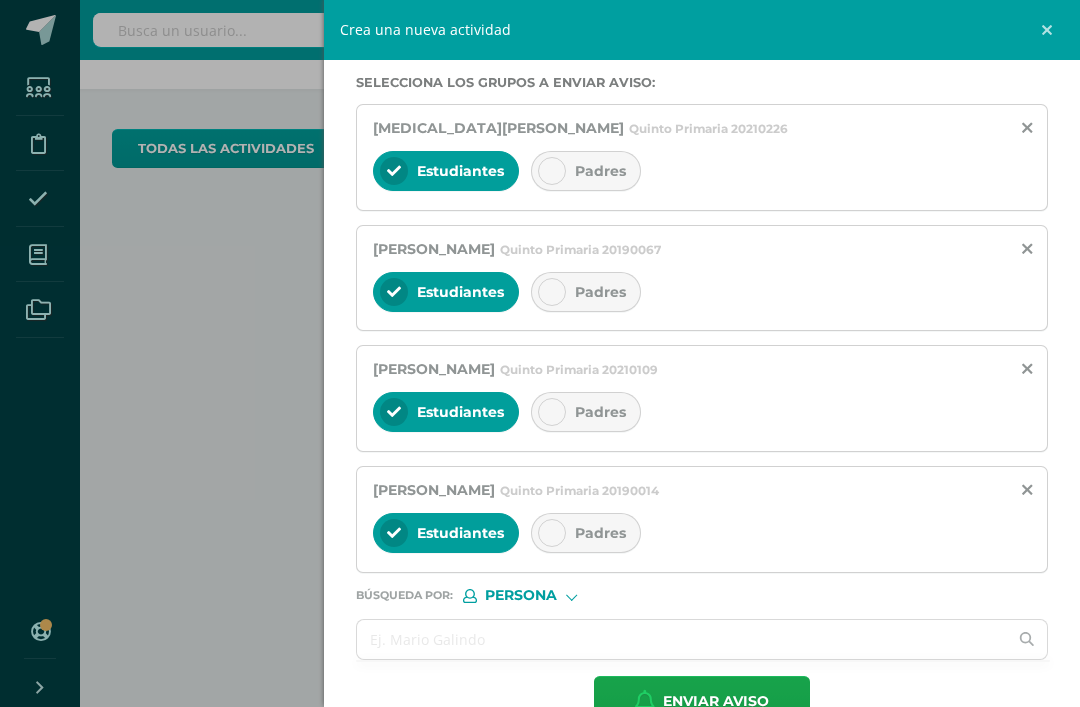 scroll, scrollTop: 346, scrollLeft: 0, axis: vertical 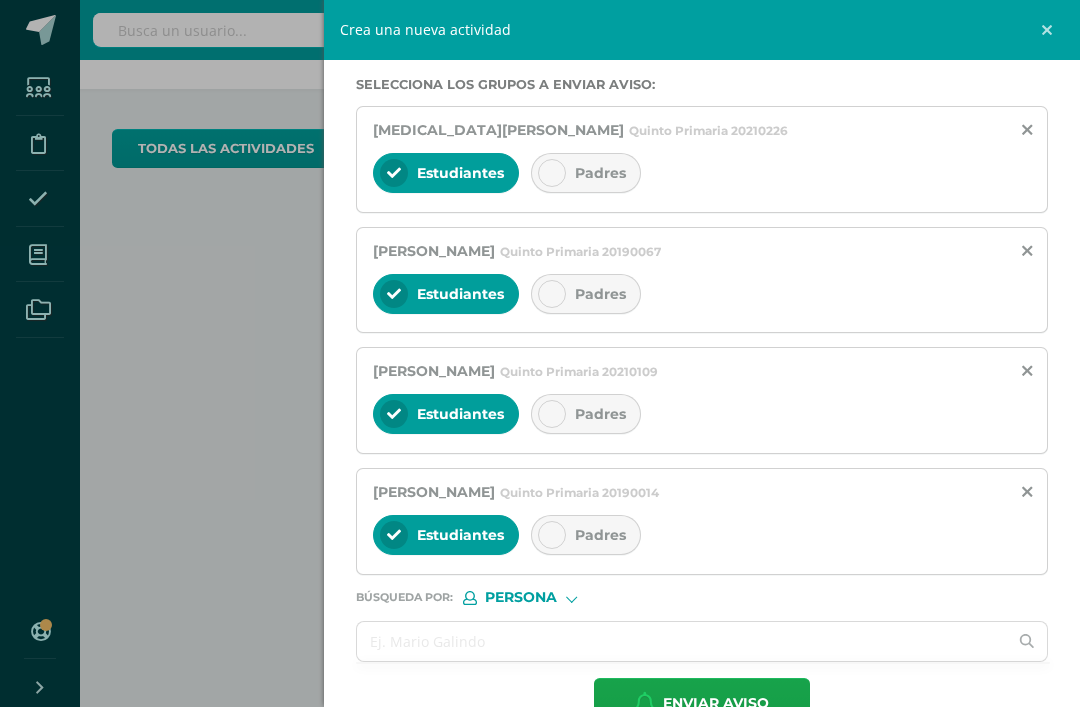 click at bounding box center [682, 641] 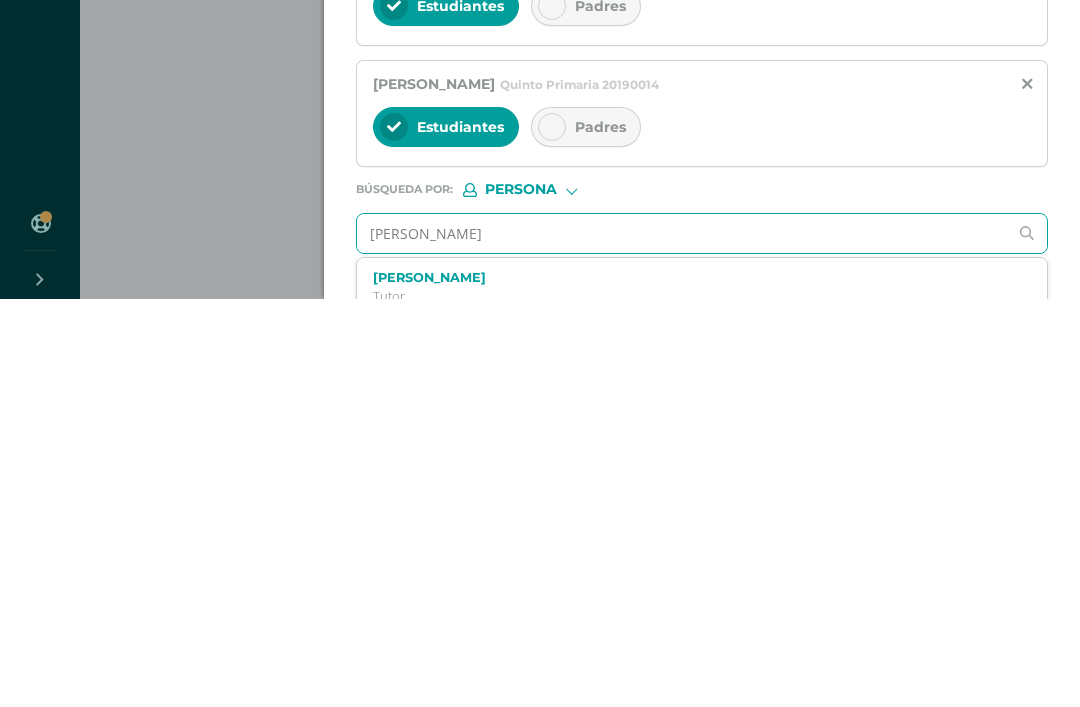 type on "[PERSON_NAME]" 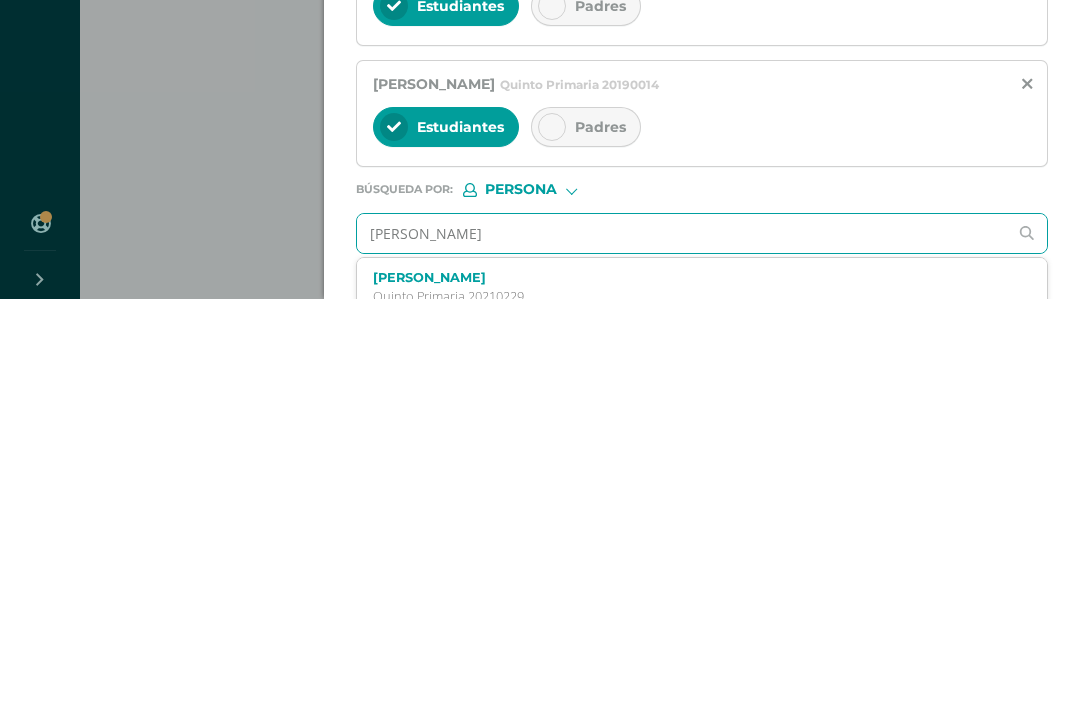 click on "[PERSON_NAME]" at bounding box center [687, 685] 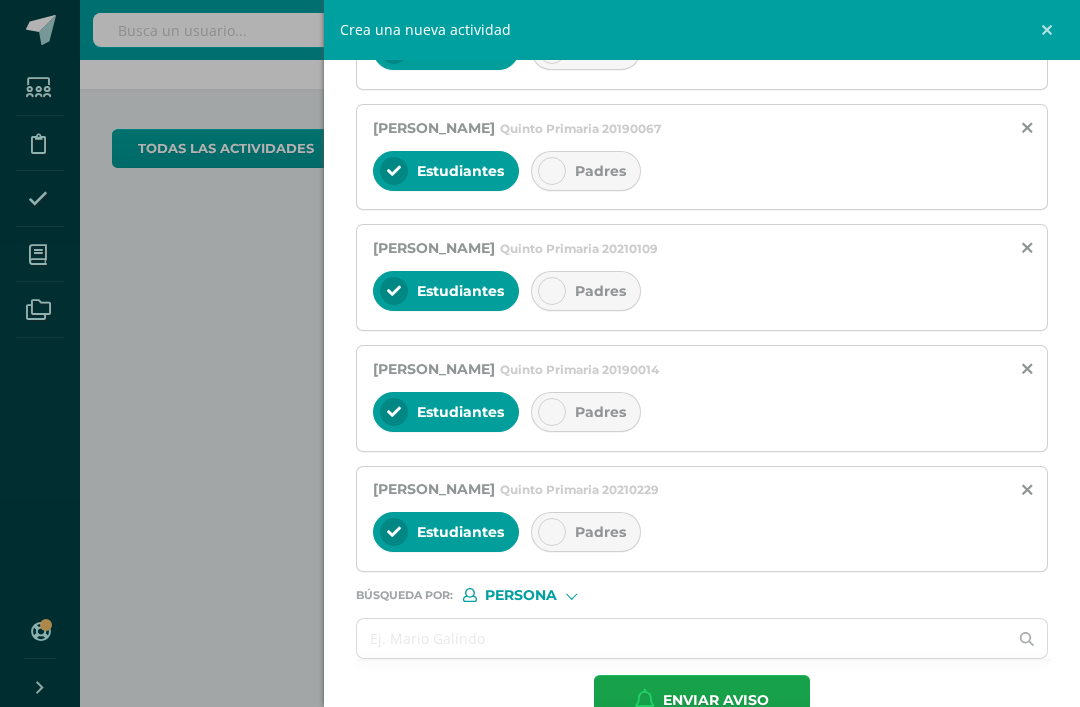 scroll, scrollTop: 467, scrollLeft: 0, axis: vertical 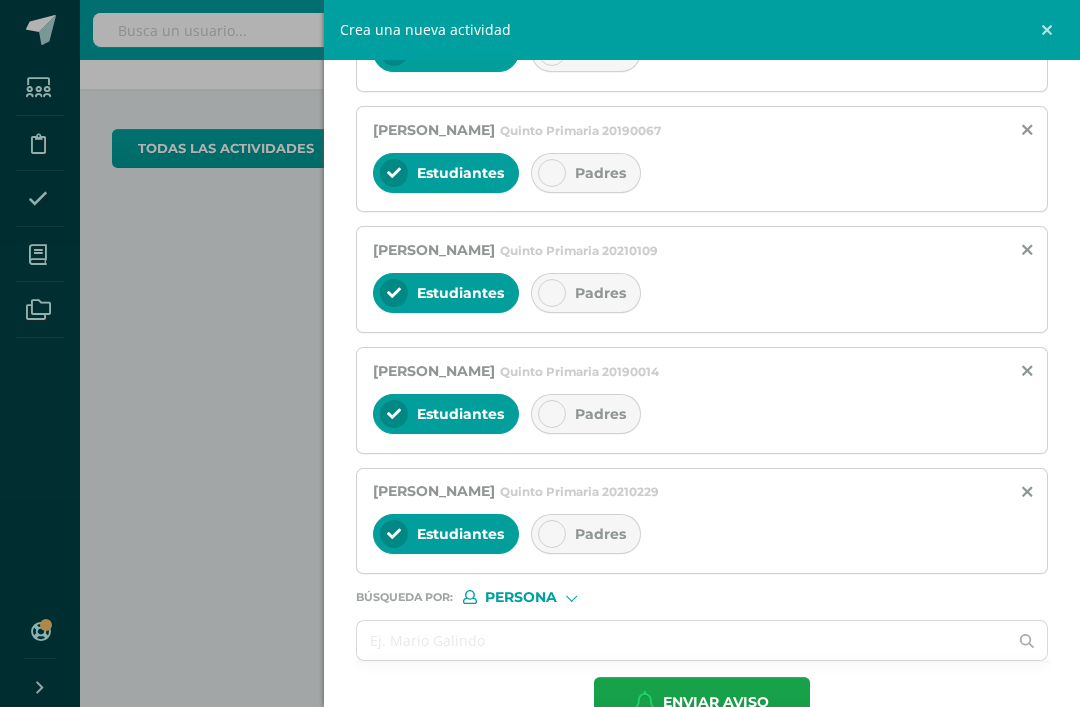 click at bounding box center (682, 640) 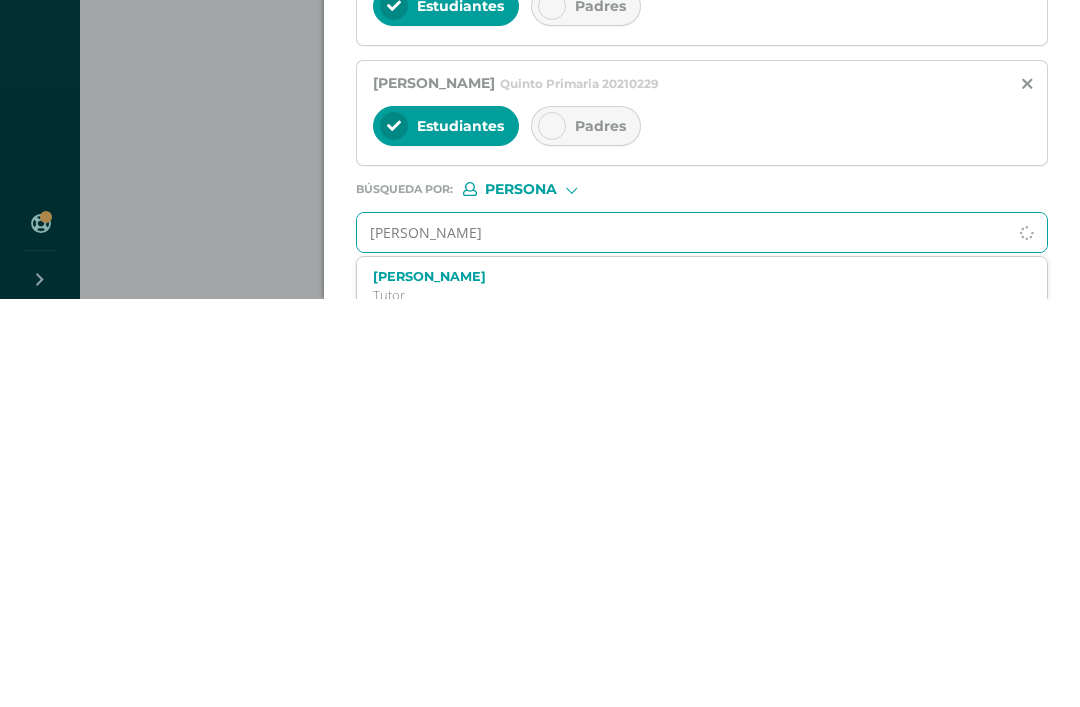 type on "[PERSON_NAME]" 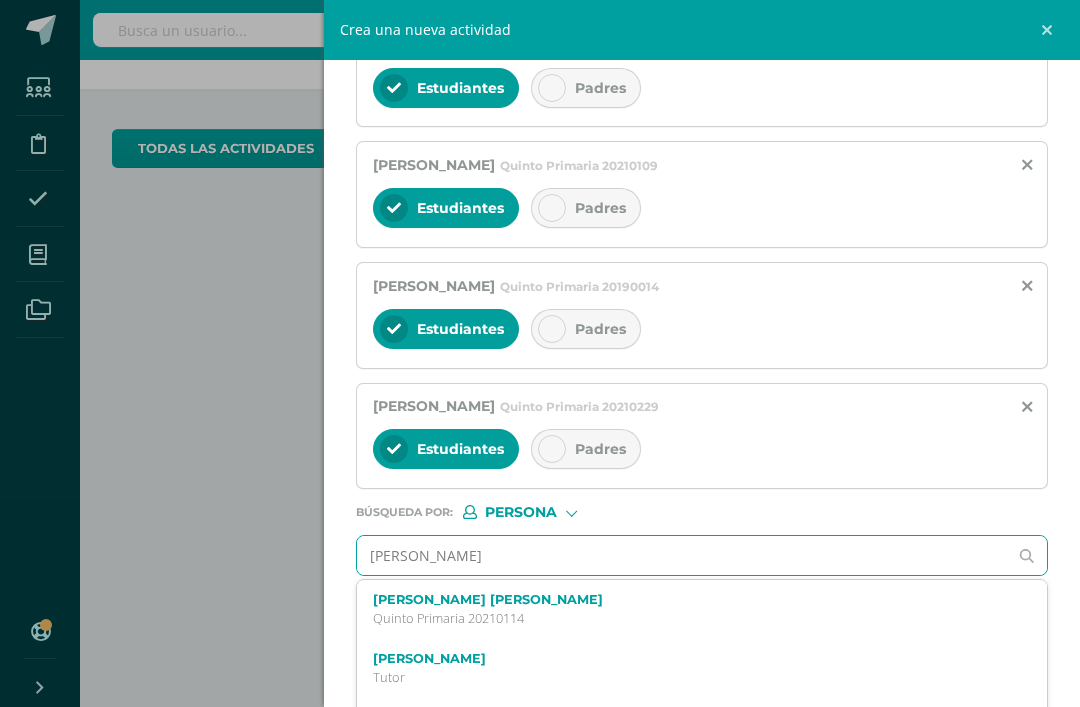 scroll, scrollTop: 551, scrollLeft: 0, axis: vertical 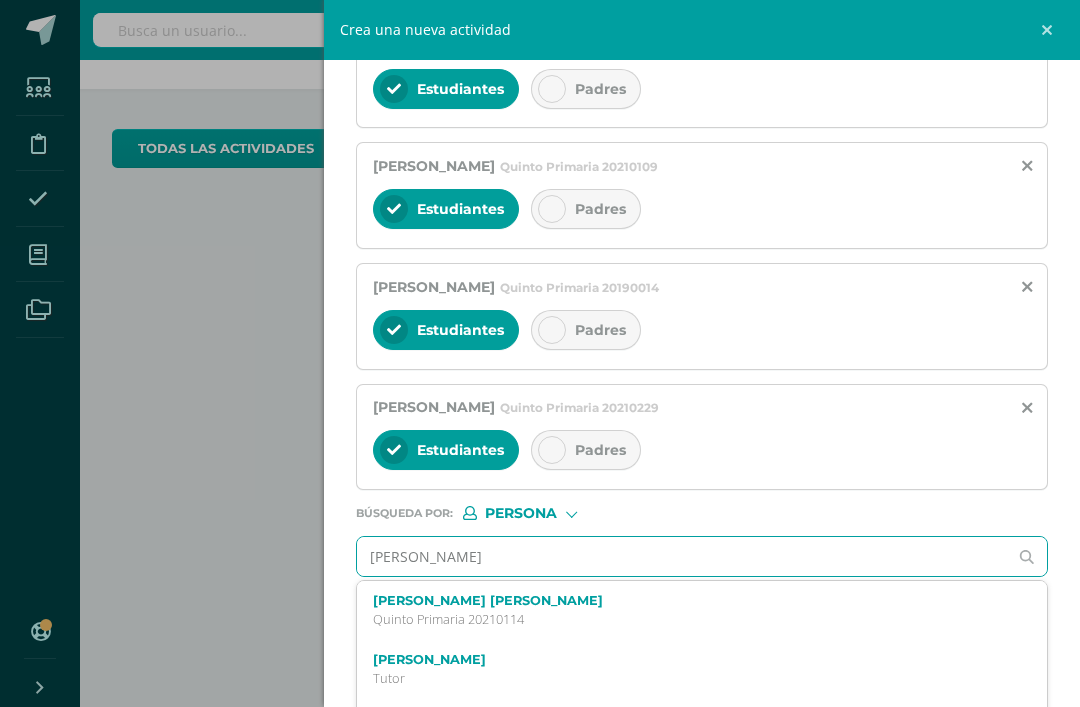 click on "Quinto Primaria 20210114" at bounding box center (687, 619) 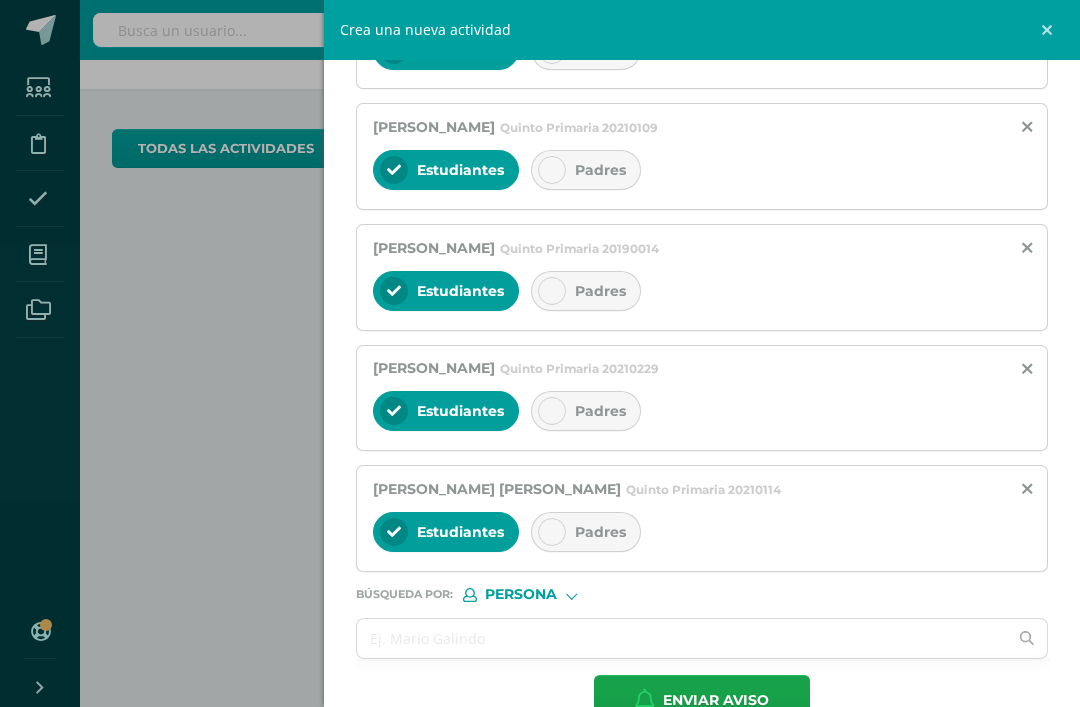 scroll, scrollTop: 589, scrollLeft: 0, axis: vertical 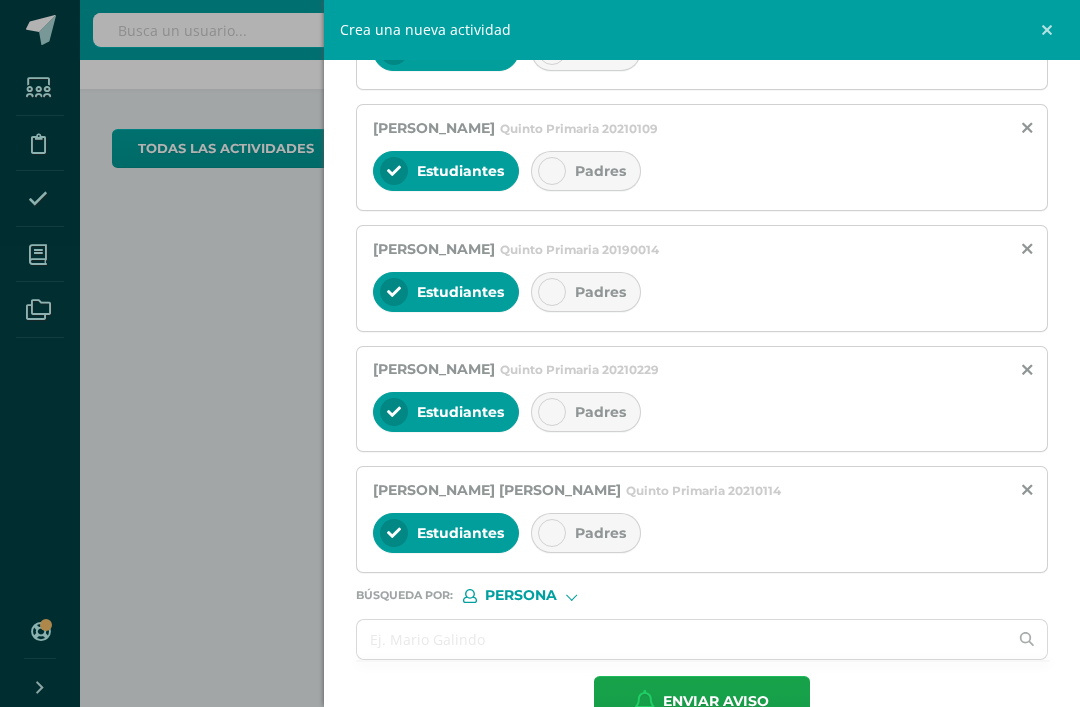 click at bounding box center (682, 639) 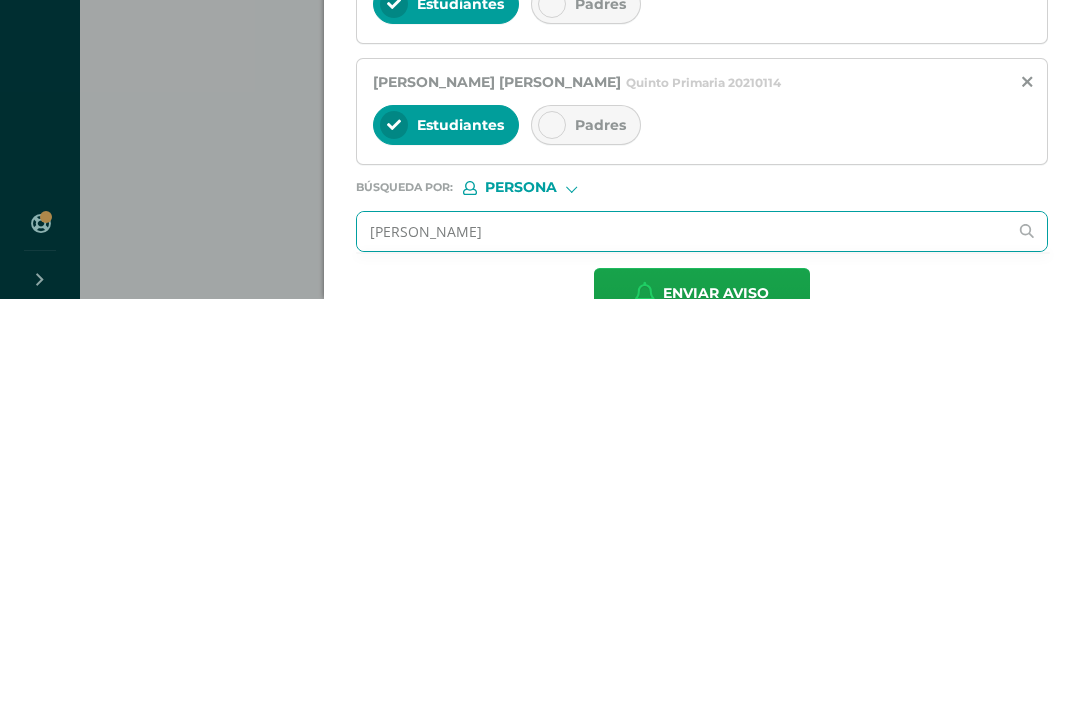 type on "[PERSON_NAME]" 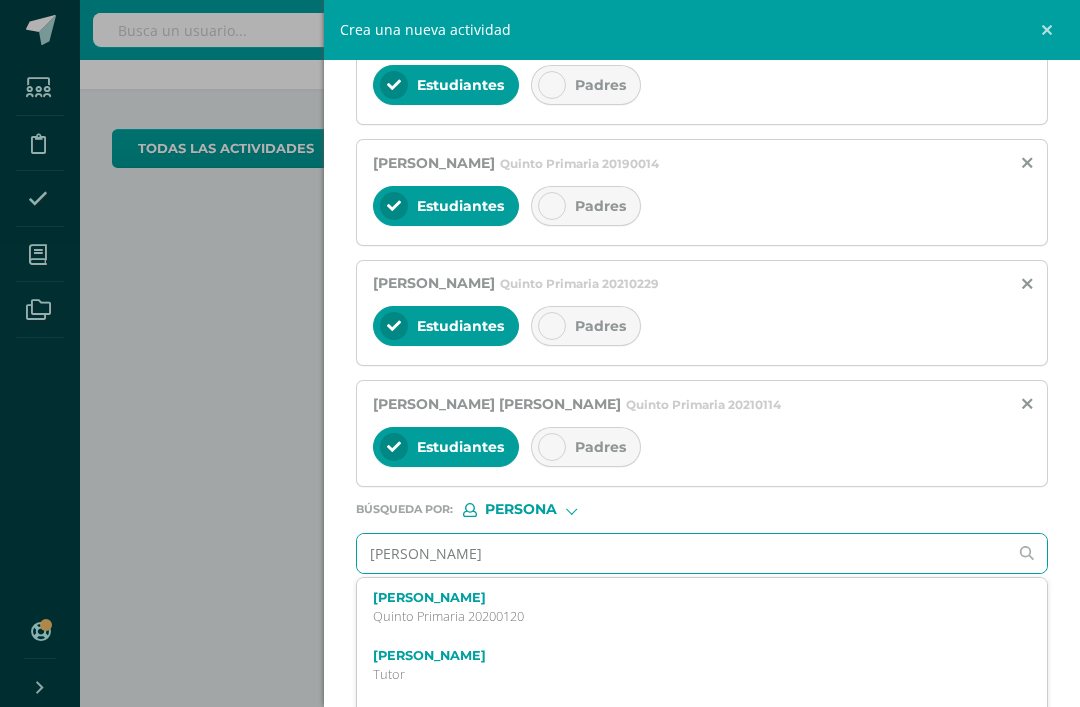 scroll, scrollTop: 673, scrollLeft: 0, axis: vertical 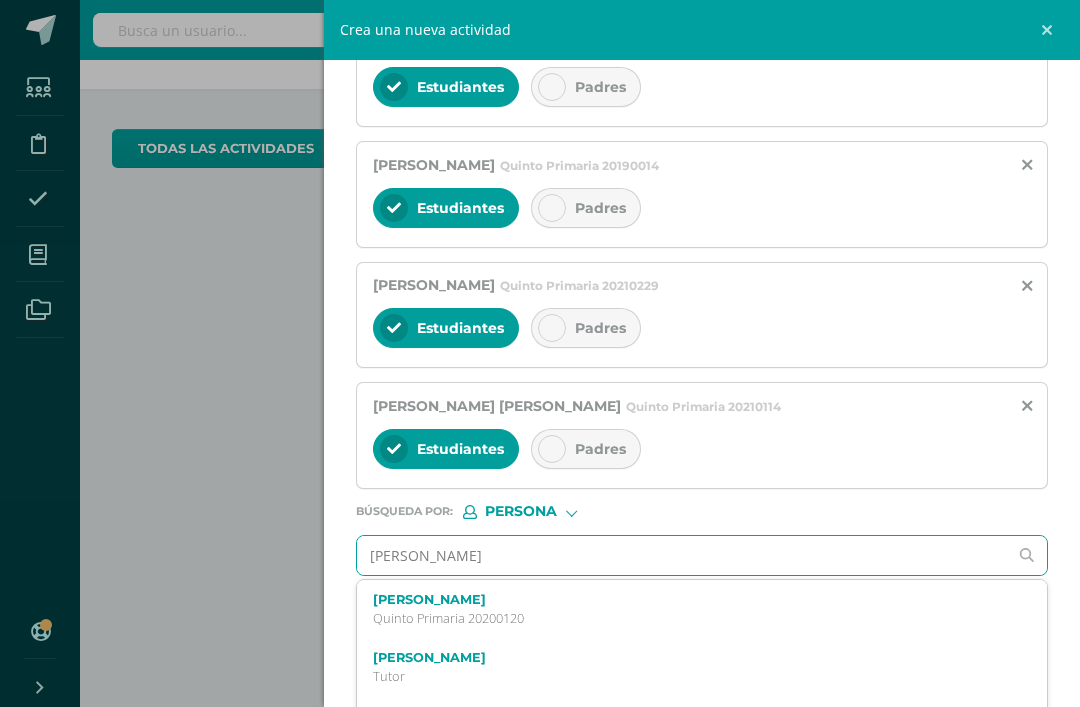 click on "[PERSON_NAME]" at bounding box center (687, 599) 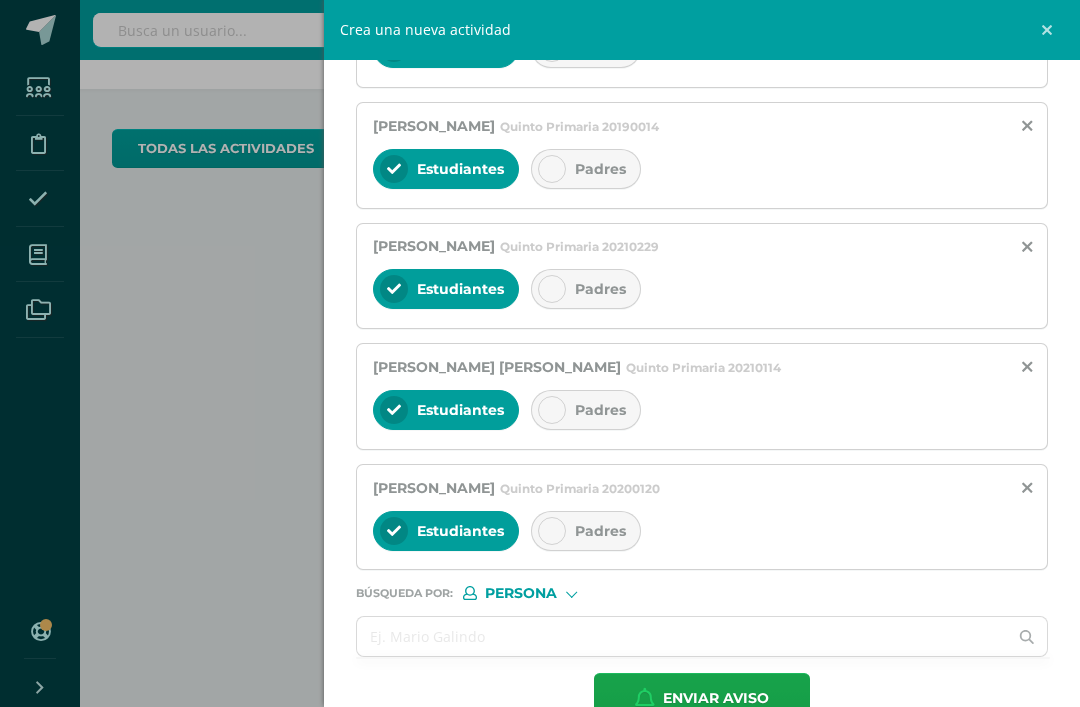 scroll, scrollTop: 710, scrollLeft: 0, axis: vertical 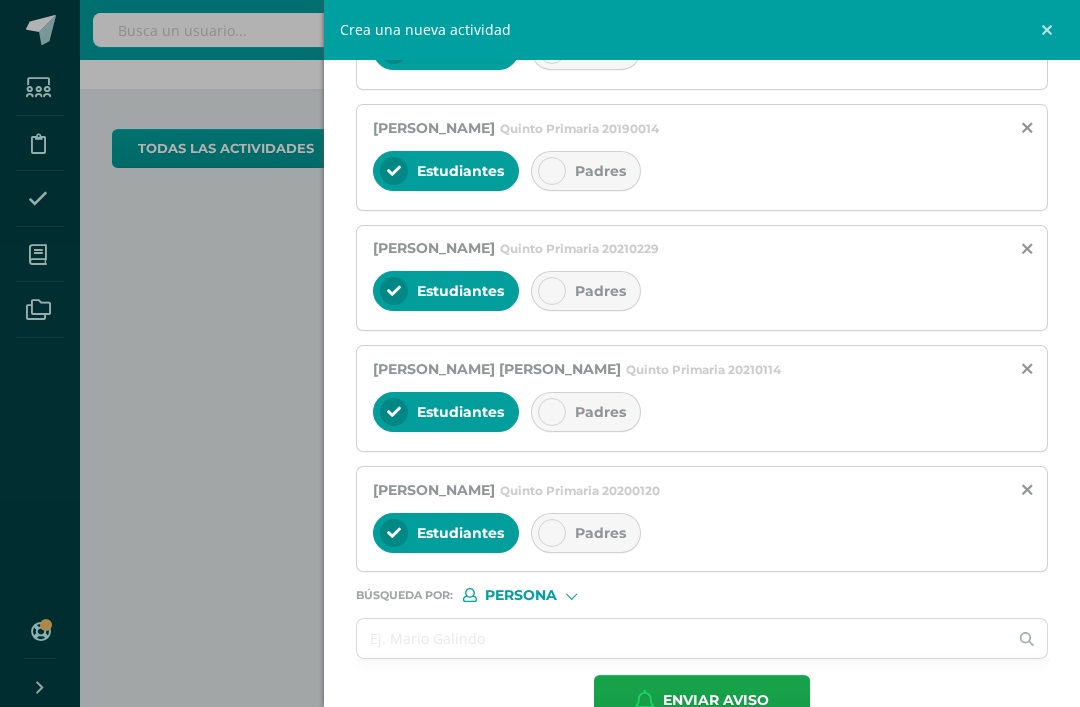 click at bounding box center [682, 638] 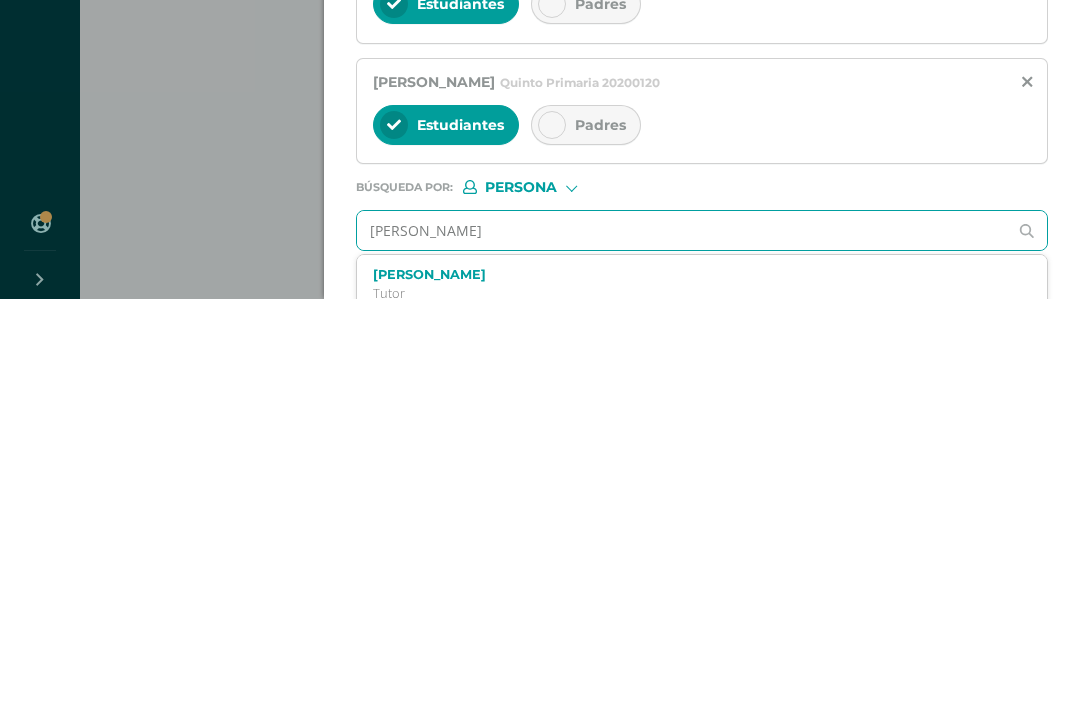 type on "[PERSON_NAME]" 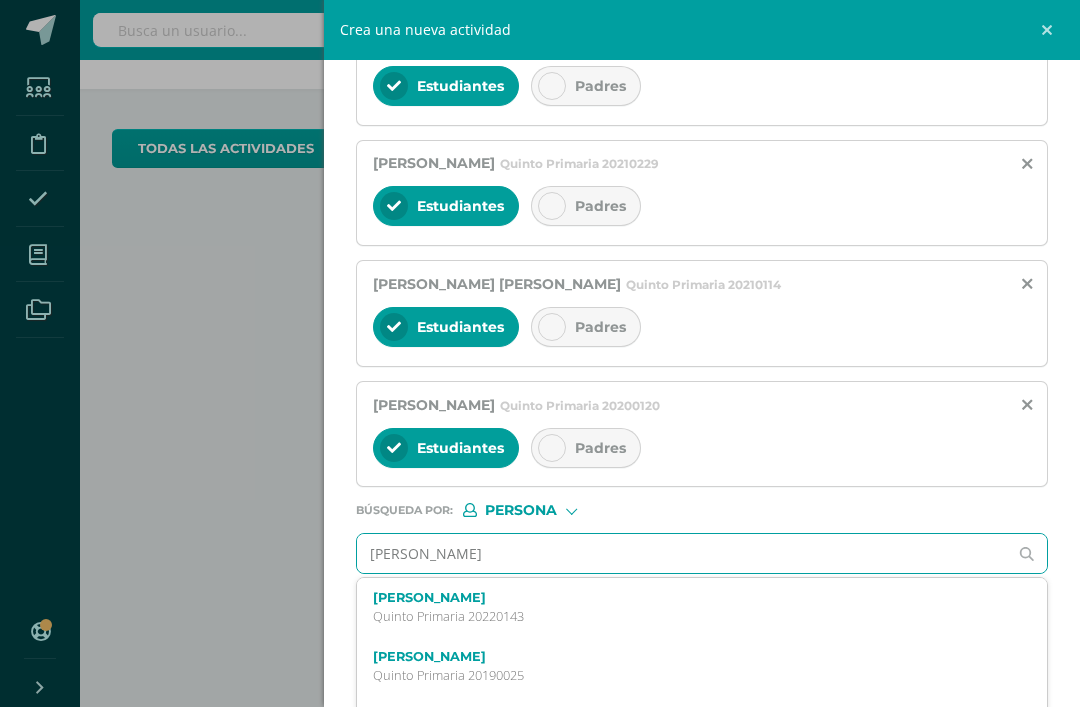 scroll, scrollTop: 794, scrollLeft: 0, axis: vertical 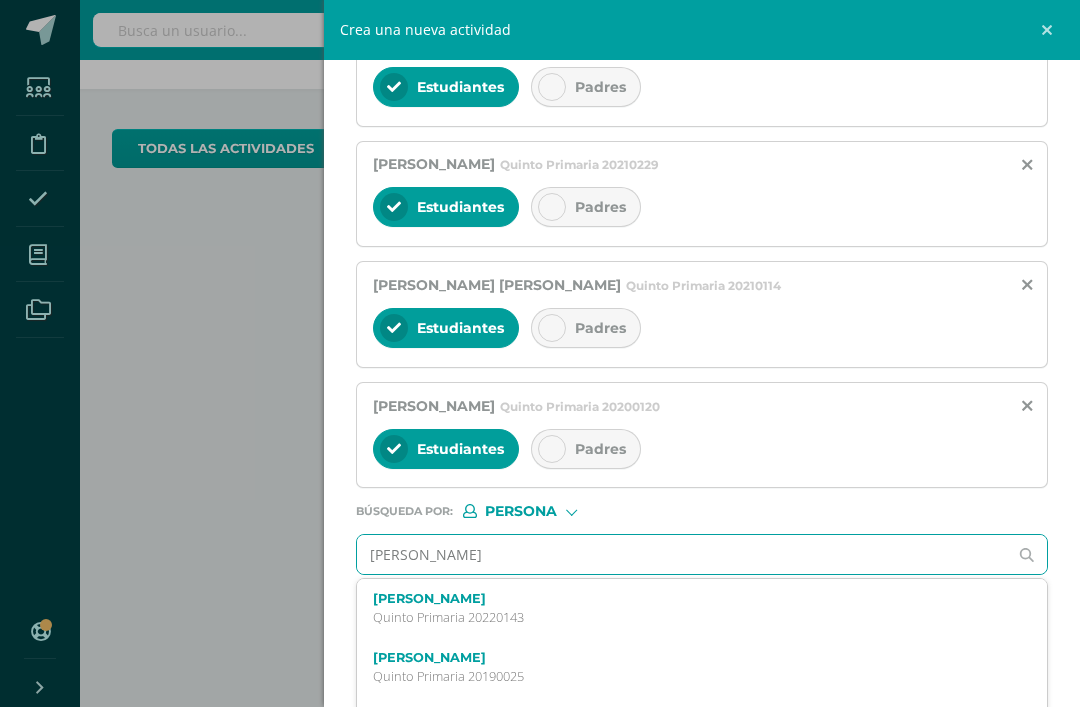 click on "Quinto Primaria 20220143" at bounding box center (687, 617) 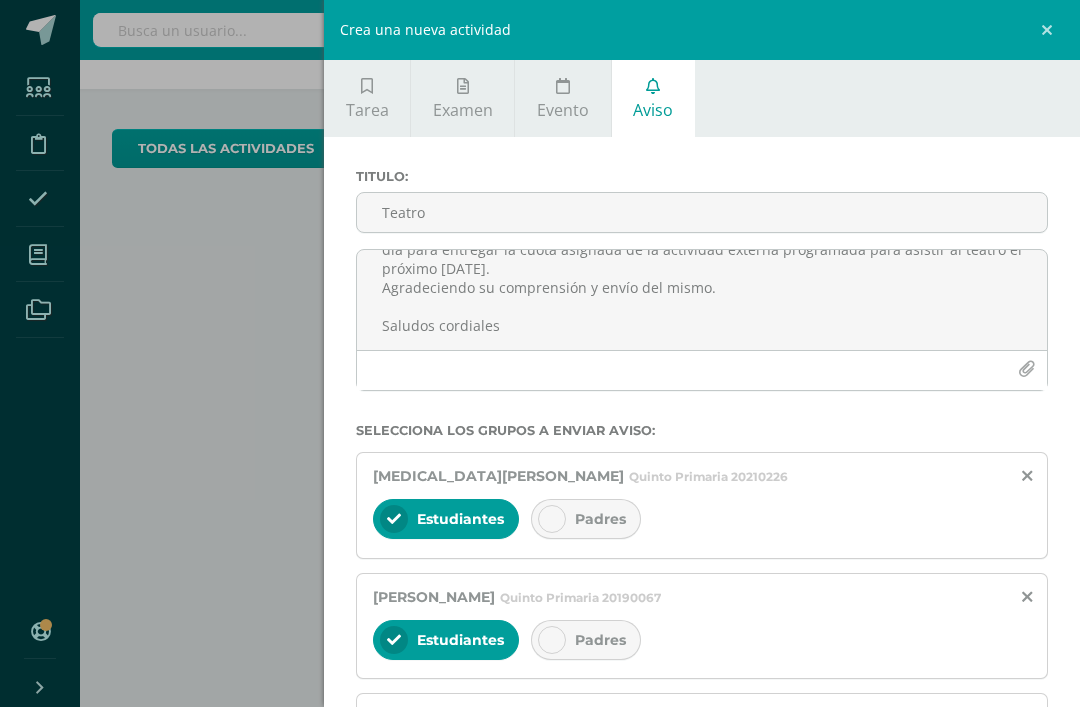 scroll, scrollTop: 0, scrollLeft: 0, axis: both 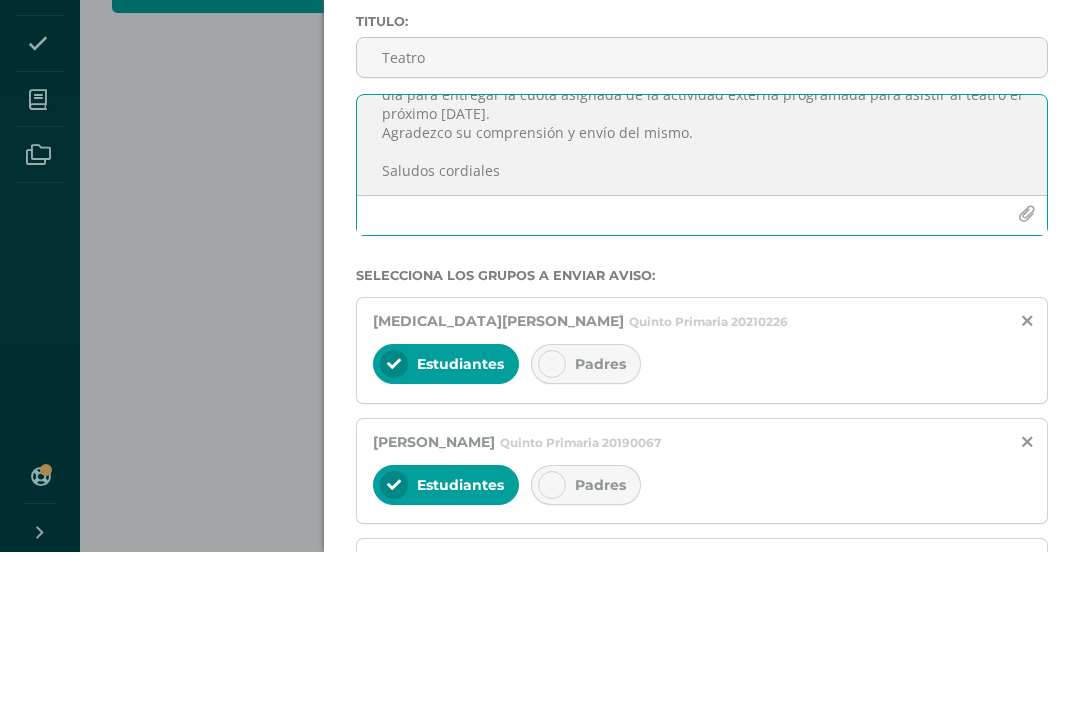 click on "Estimada Familia Marista
Deseo bendiciones en sus labores diarias, por este medio les recuerdo que [DATE] es el último día para entregar la cuota asignada de la actividad externa programada para asistir al teatro el próximo [DATE].
Agradezco su comprensión y envío del mismo.
Saludos cordiales" at bounding box center (702, 300) 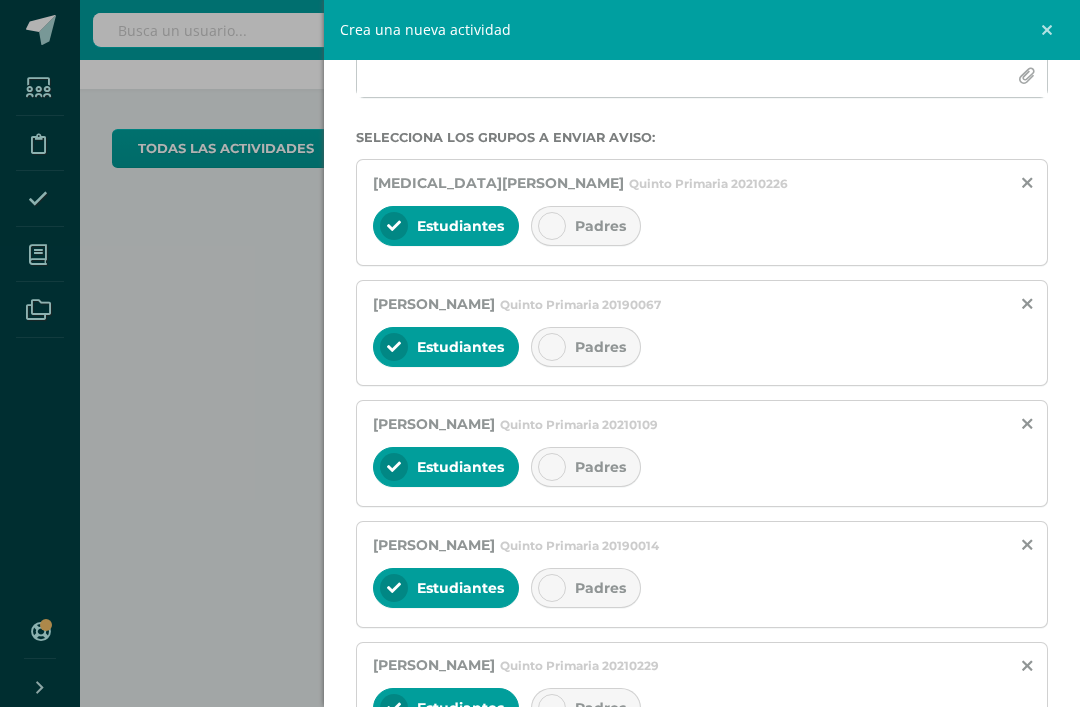 scroll, scrollTop: 297, scrollLeft: 0, axis: vertical 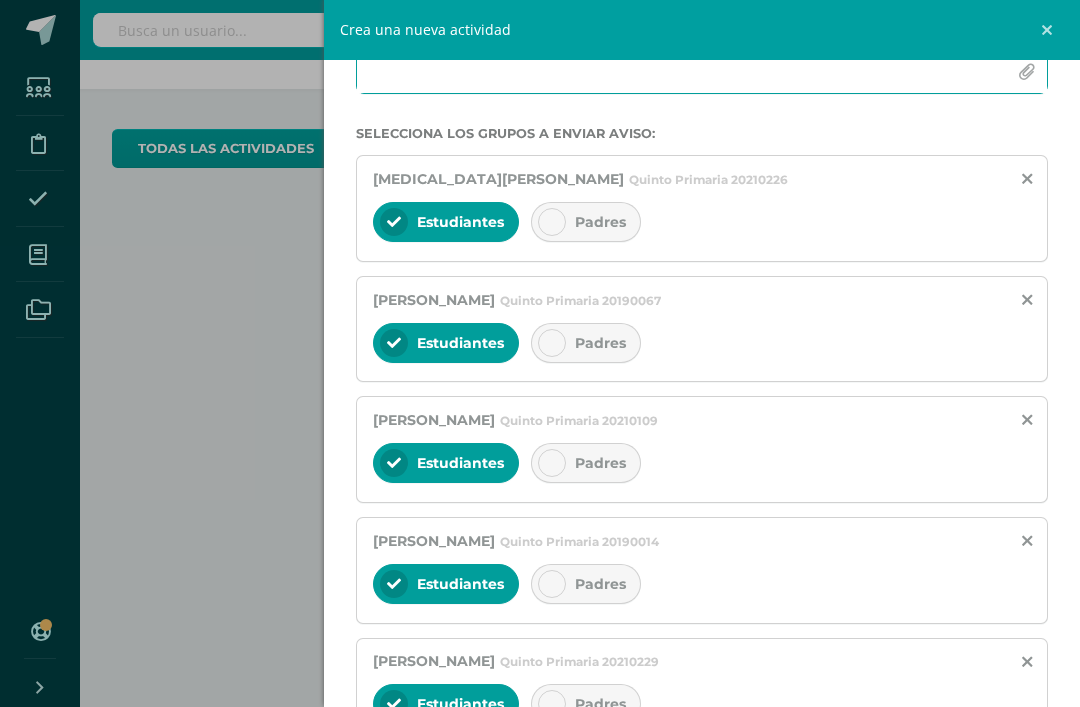 type on "Estimada Familia Marista
Deseo bendiciones en sus labores diarias, por este medio les recuerdo que [DATE] es el último día para entregar la cuota asignada de la actividad externa programada para asistir al teatro el próximo [DATE].
Agradezco su comprensión y envío del mismo.
Saludos cordiales" 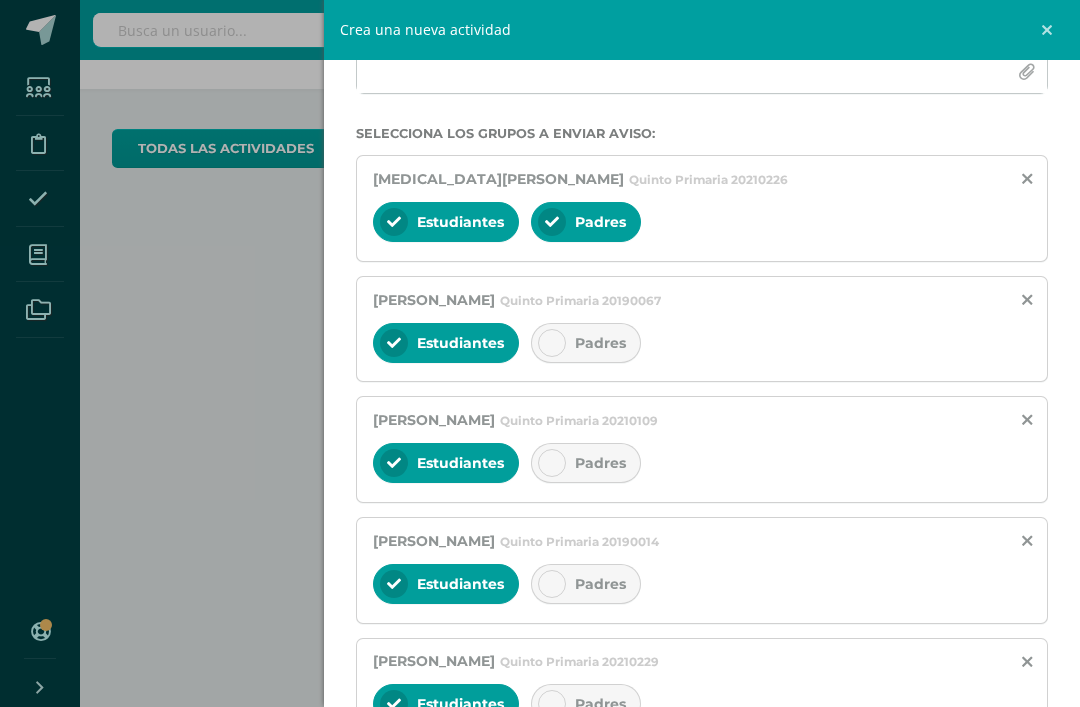 click on "Padres" at bounding box center [586, 343] 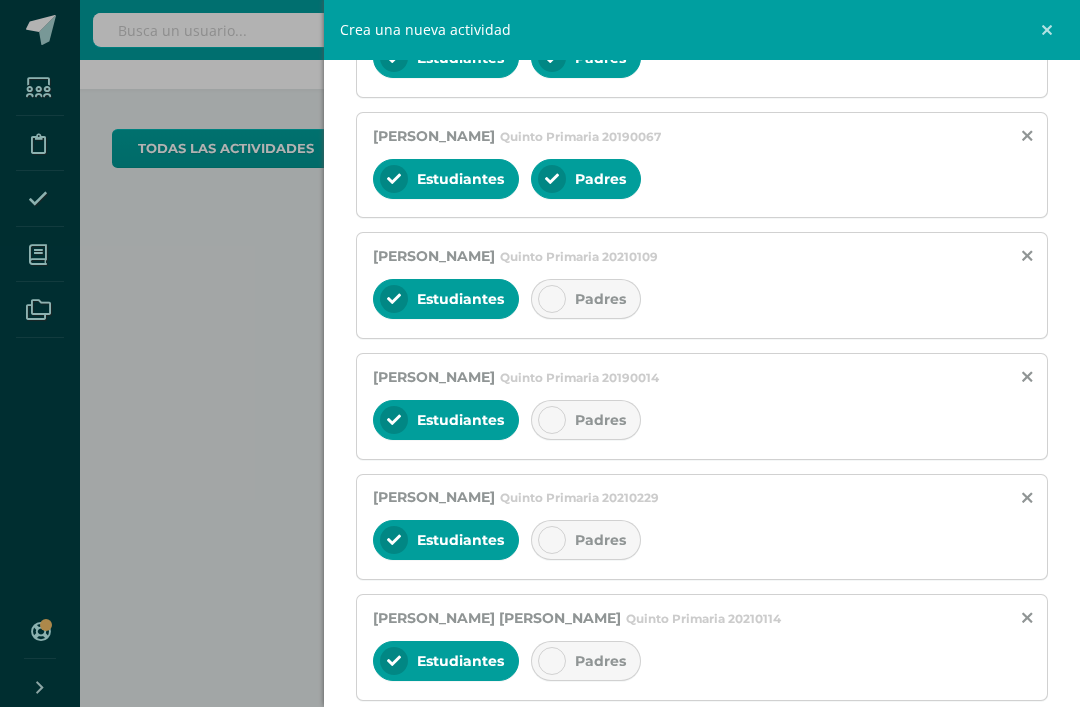 scroll, scrollTop: 491, scrollLeft: 0, axis: vertical 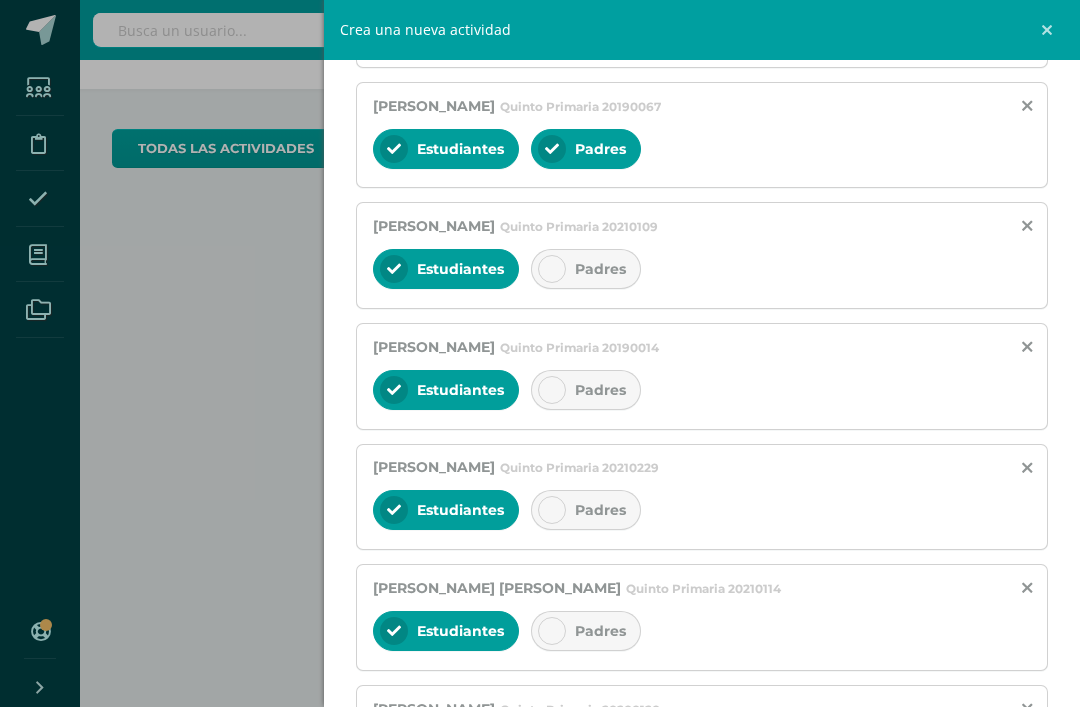 click at bounding box center [552, 269] 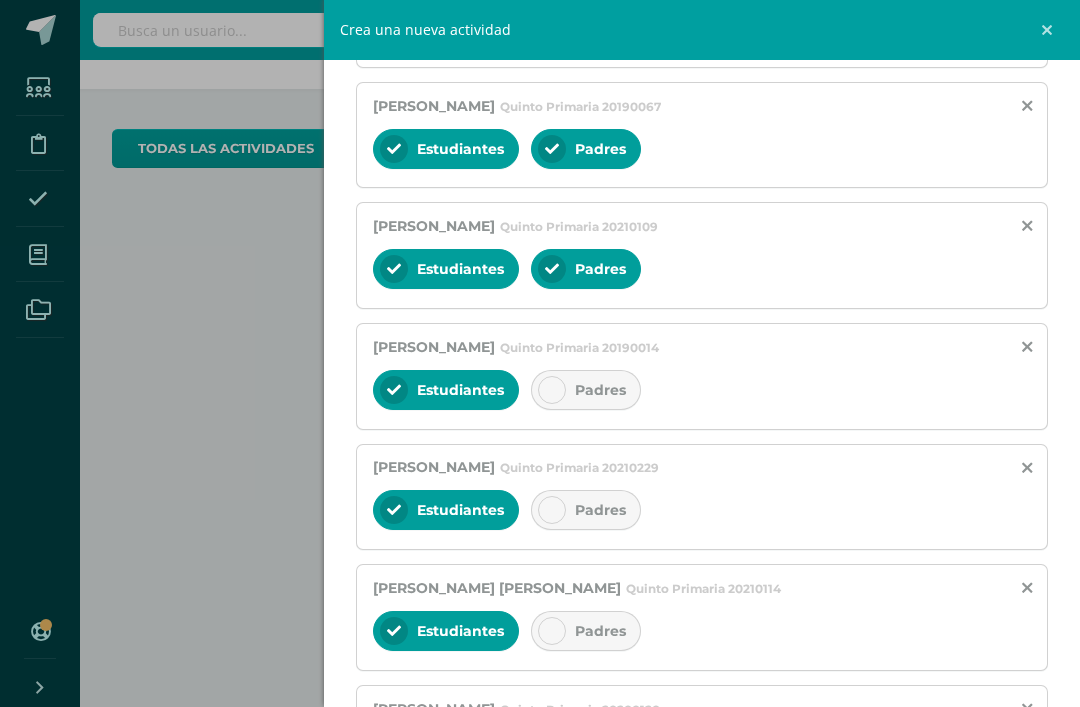 click at bounding box center (552, 390) 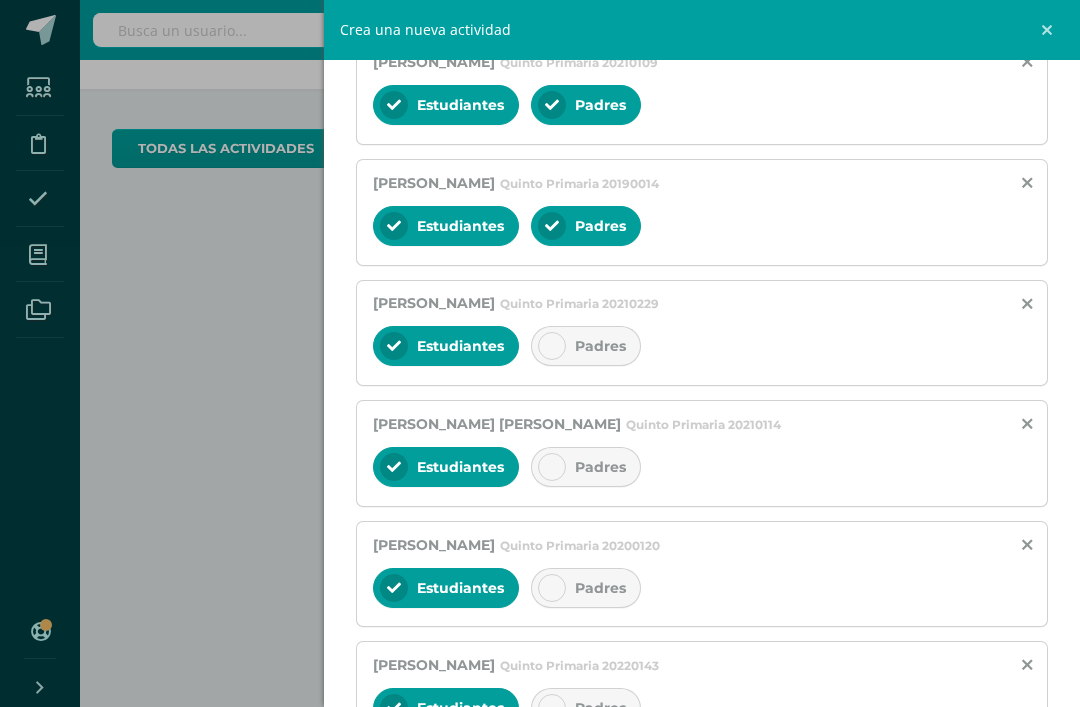 scroll, scrollTop: 660, scrollLeft: 0, axis: vertical 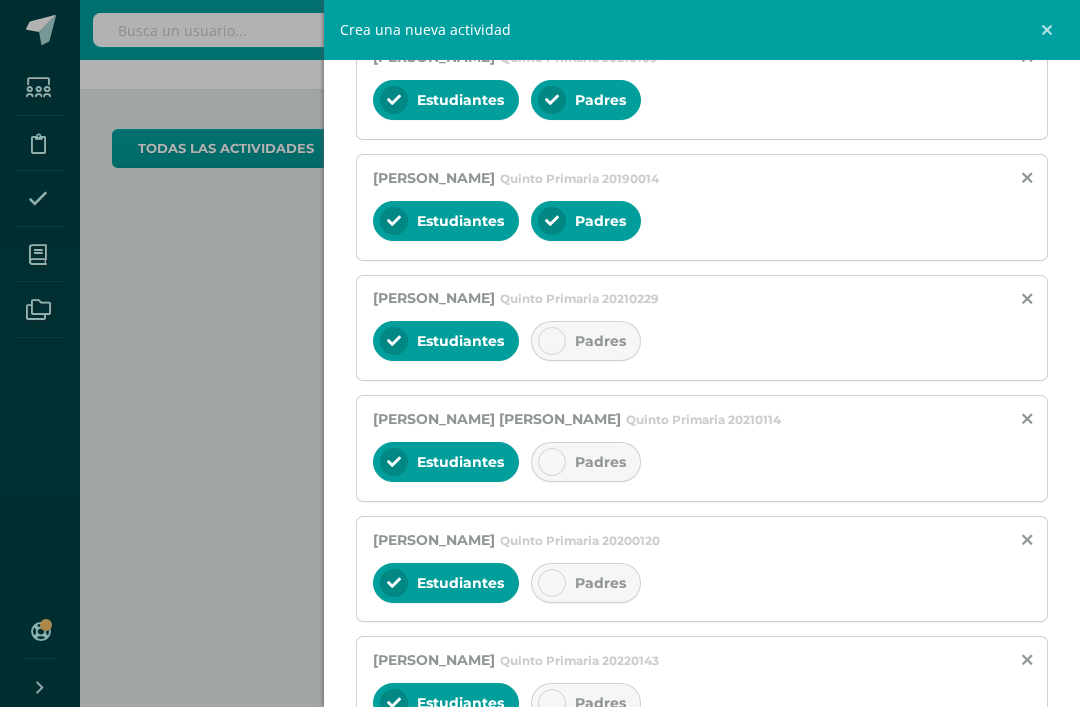 click at bounding box center [552, 341] 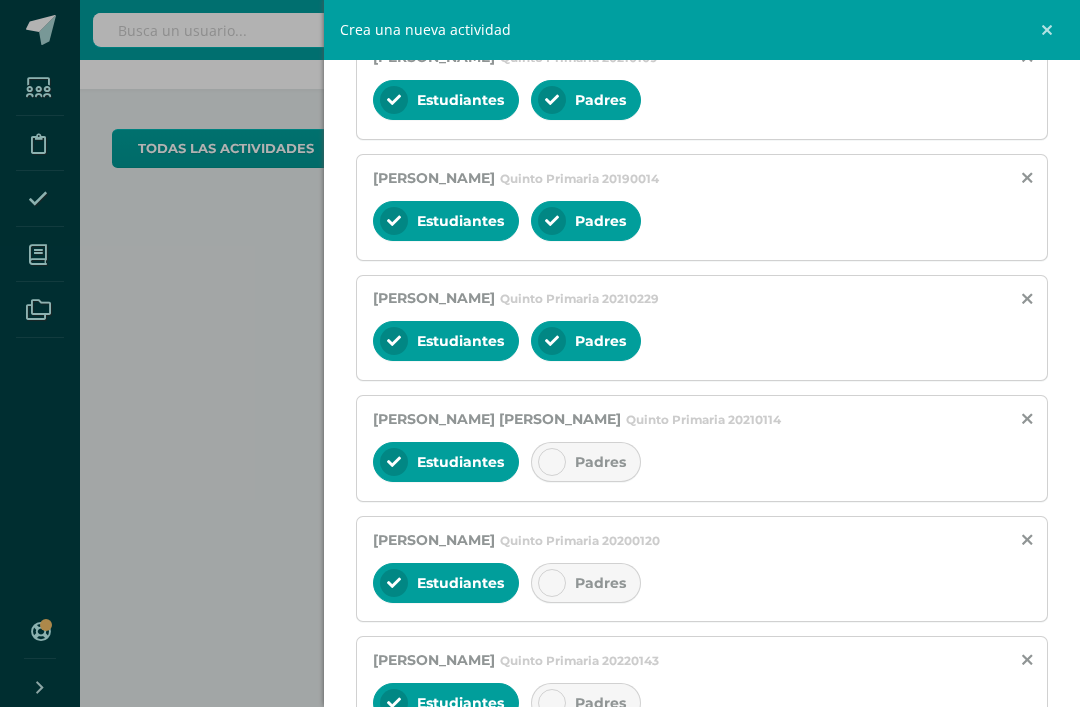 click on "Padres" at bounding box center [586, 462] 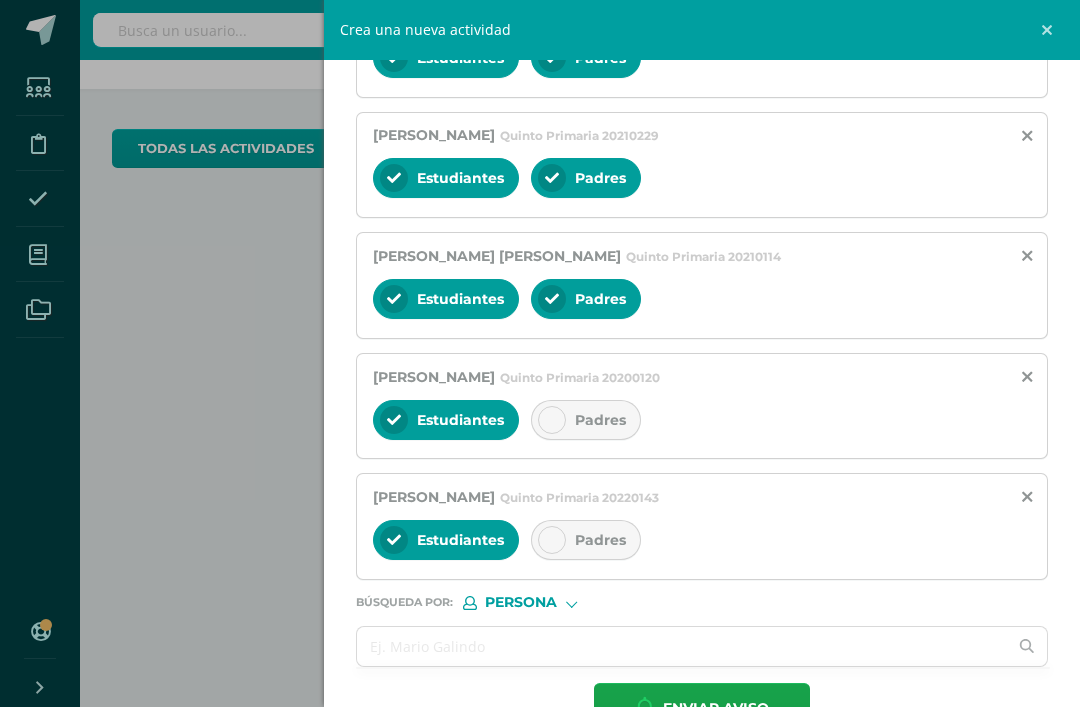 scroll, scrollTop: 826, scrollLeft: 0, axis: vertical 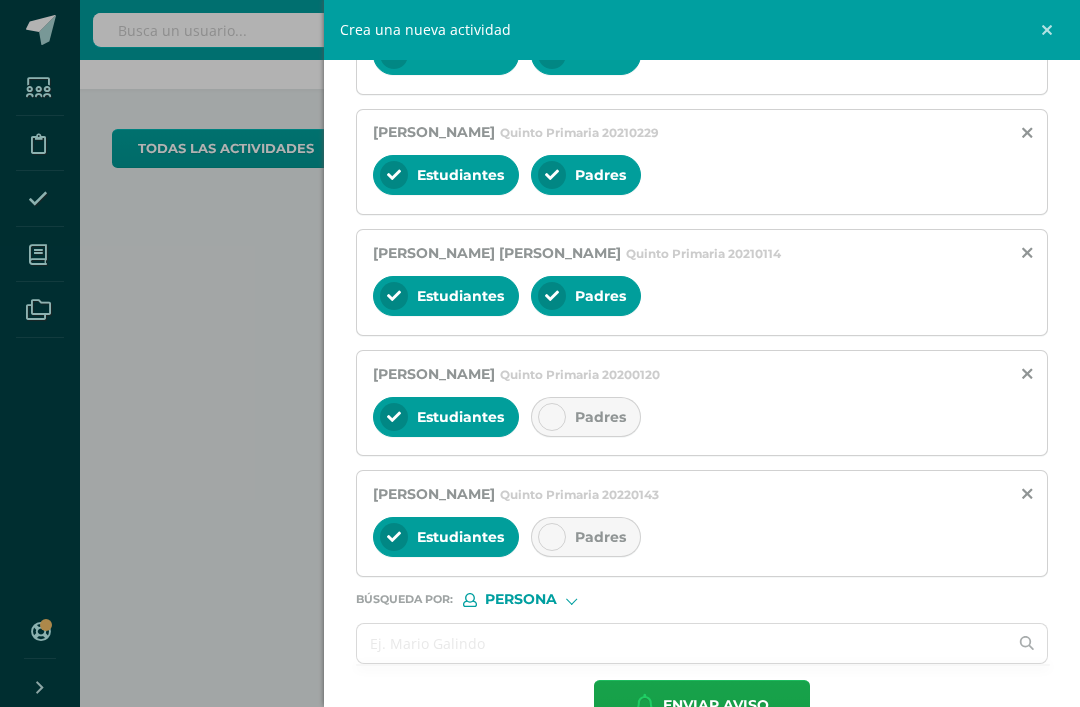 click at bounding box center [552, 417] 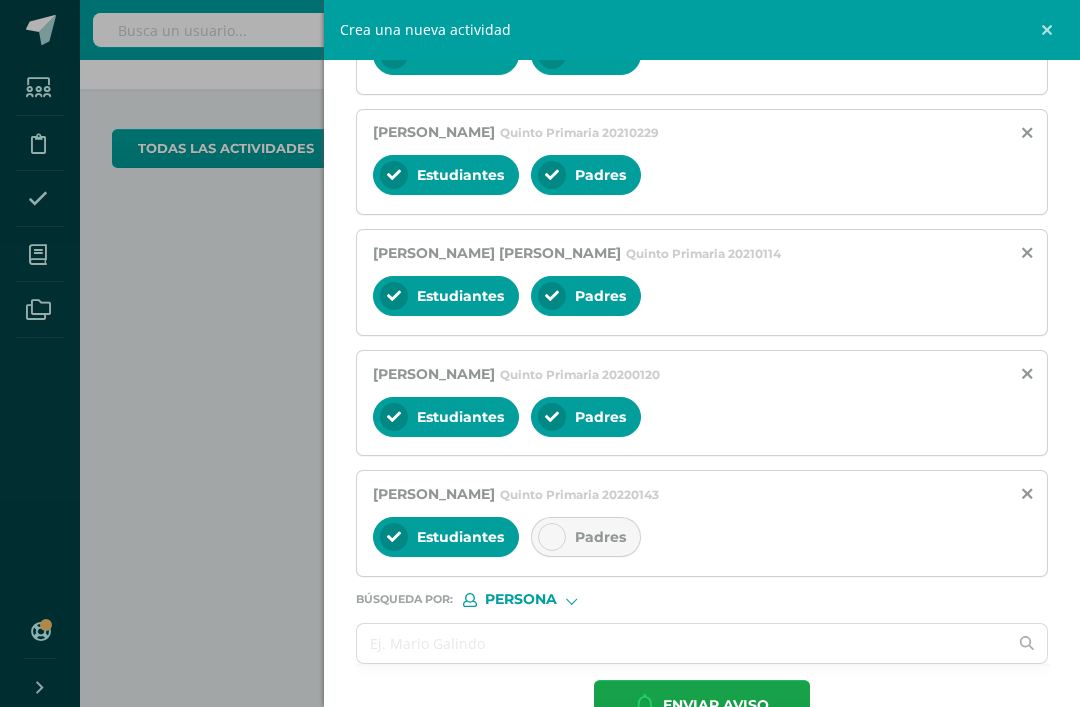 click at bounding box center [552, 537] 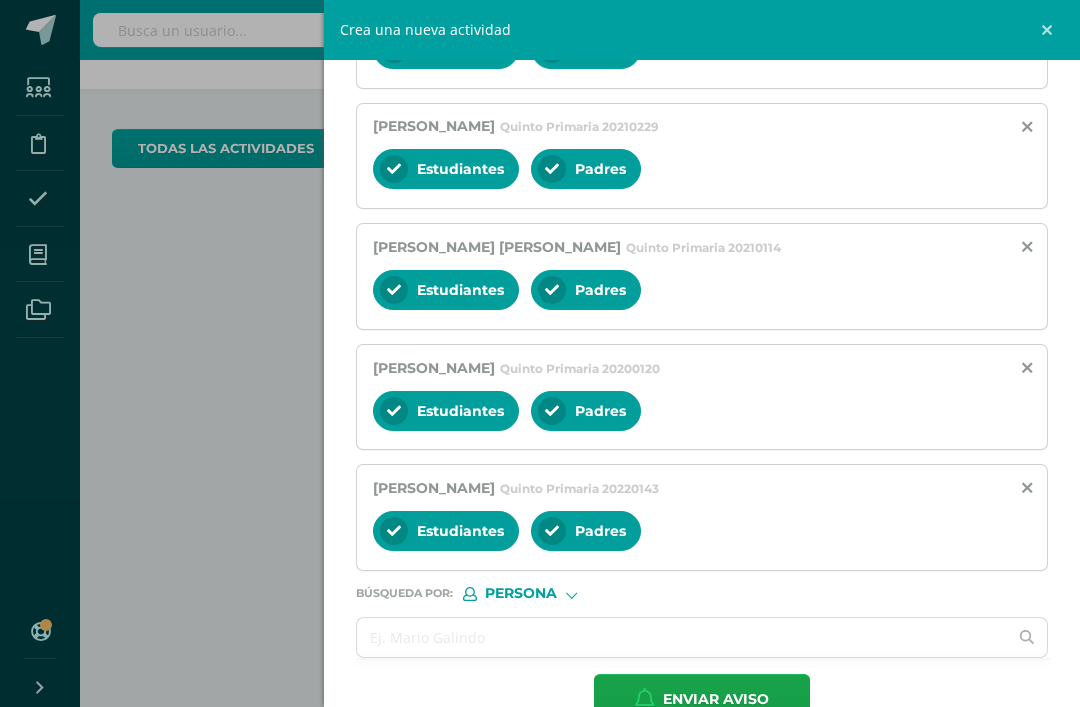 scroll, scrollTop: 832, scrollLeft: 0, axis: vertical 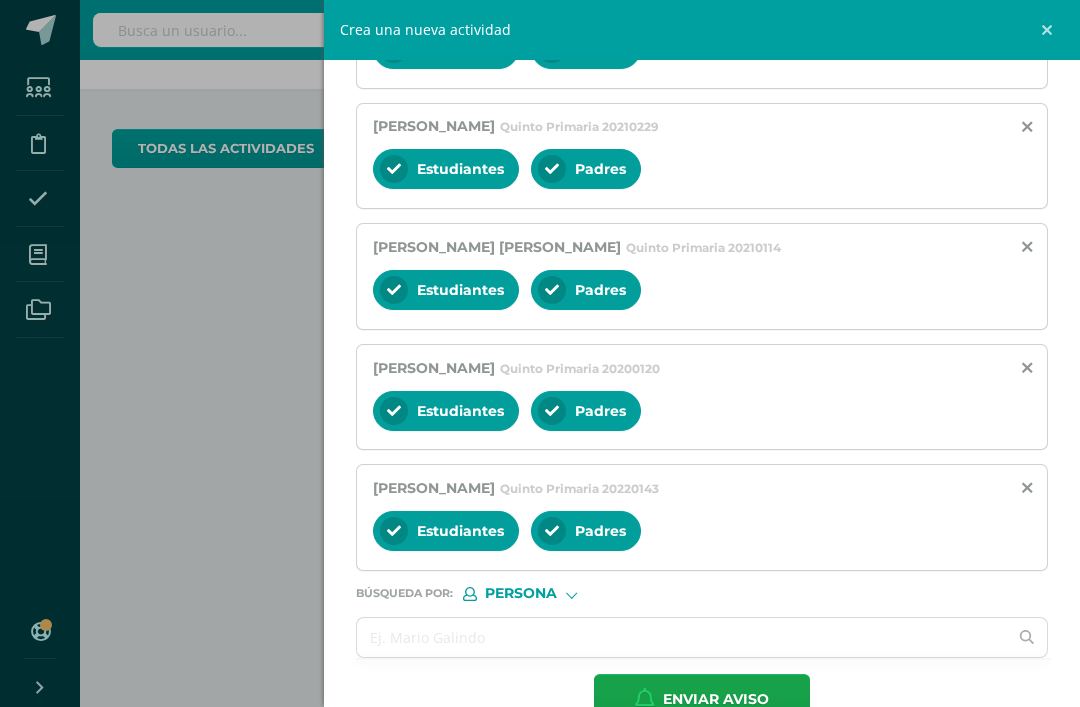 click at bounding box center [682, 637] 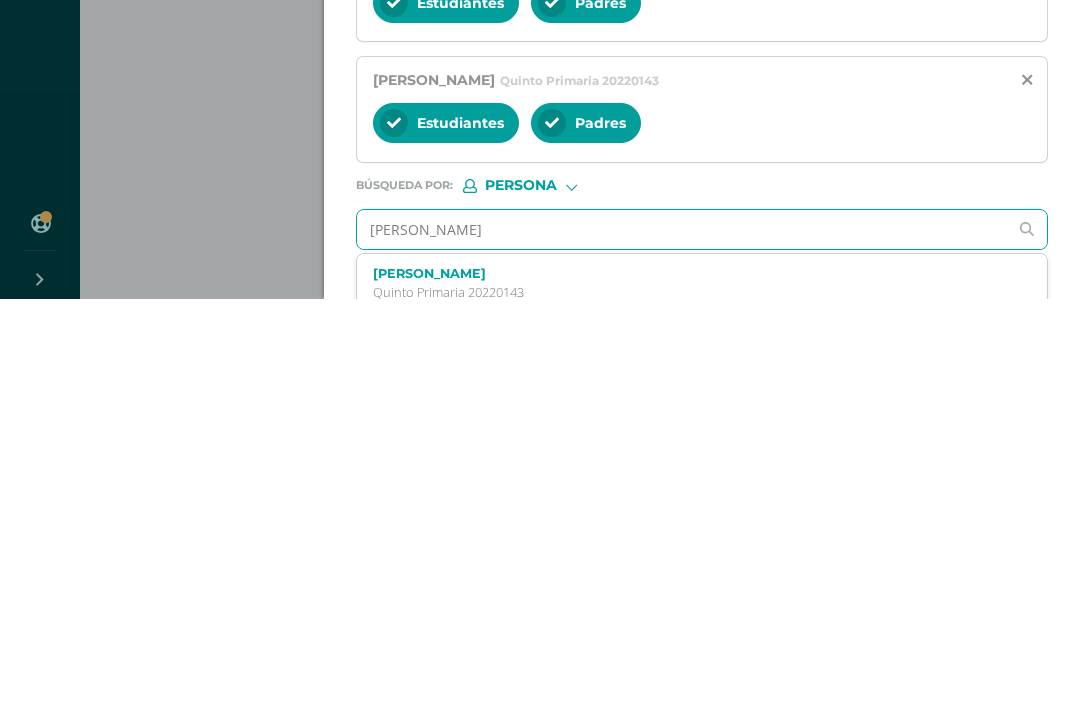 type on "[PERSON_NAME]" 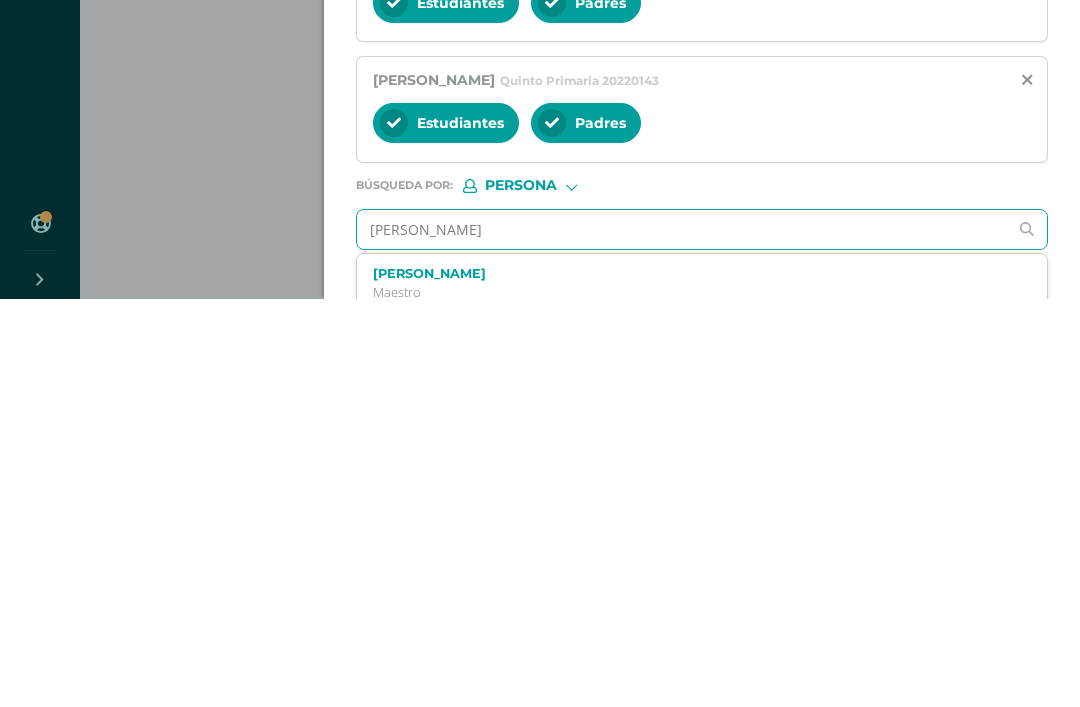 click on "[PERSON_NAME]" at bounding box center (687, 681) 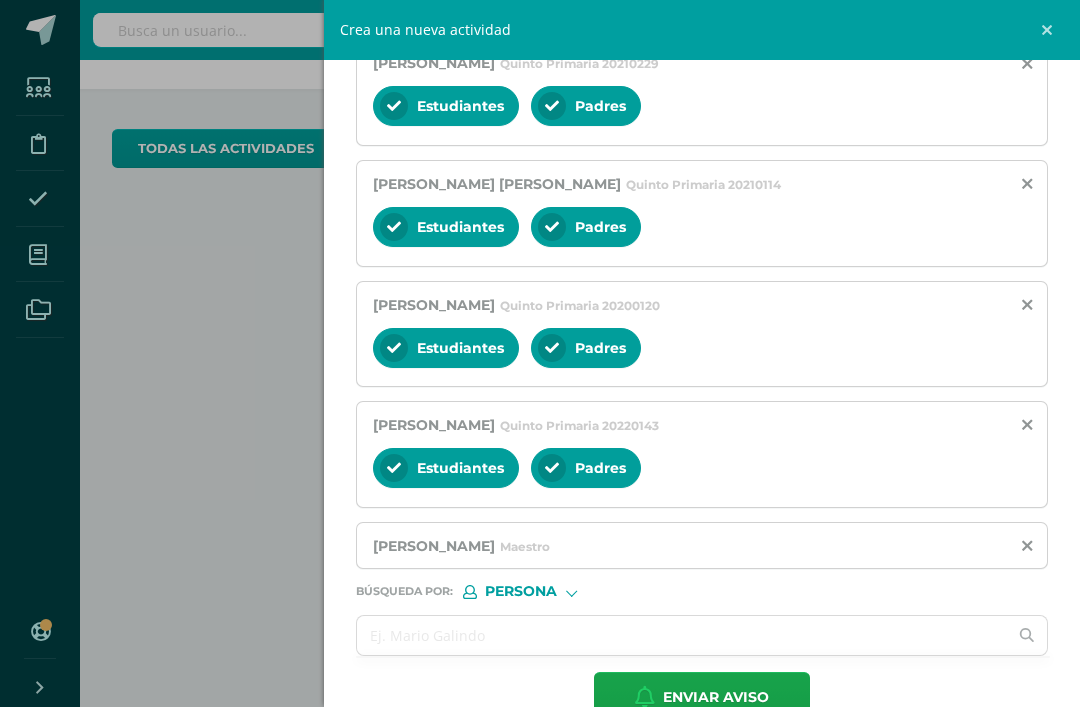 scroll, scrollTop: 894, scrollLeft: 0, axis: vertical 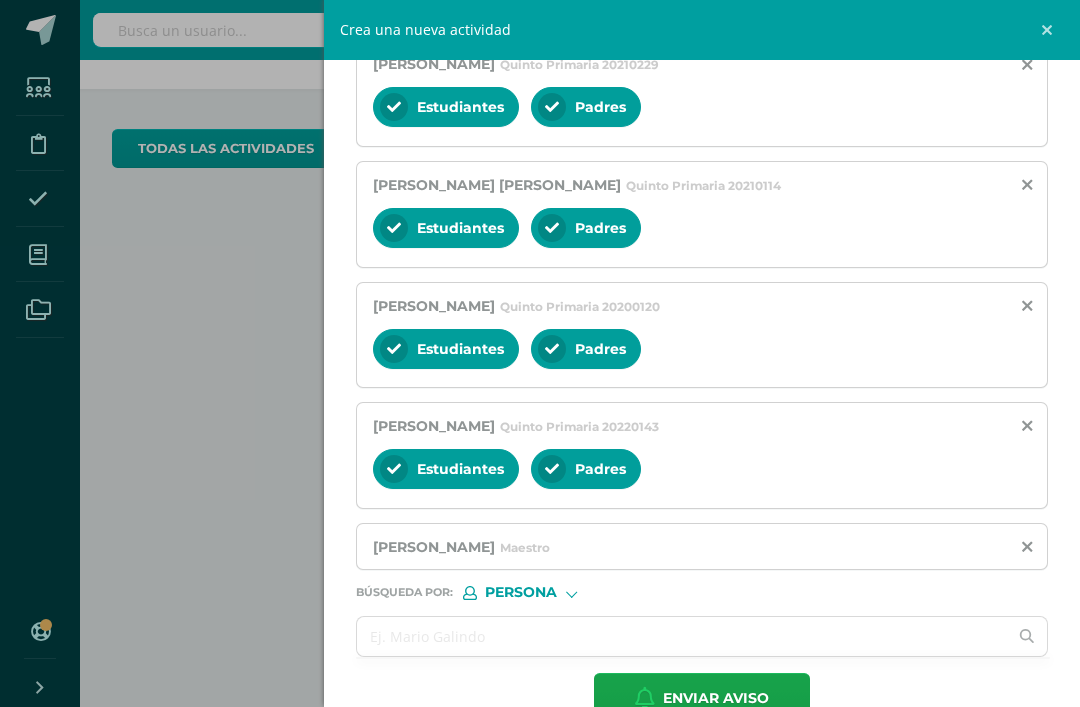 click on "Enviar aviso" at bounding box center (716, 698) 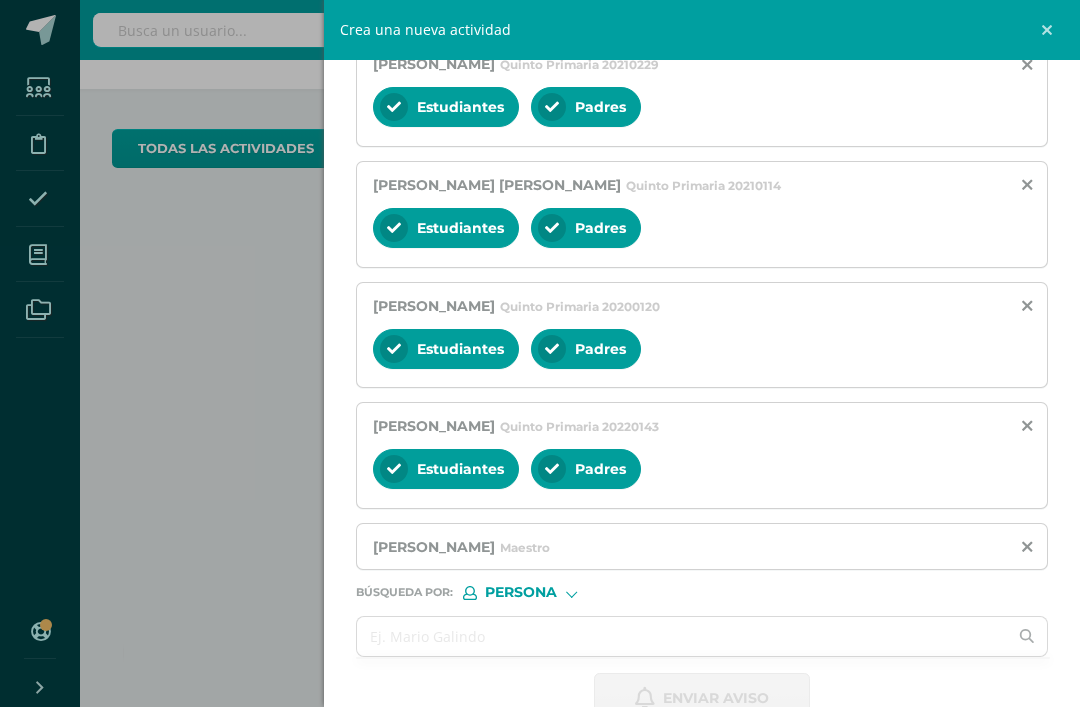 scroll, scrollTop: 0, scrollLeft: 0, axis: both 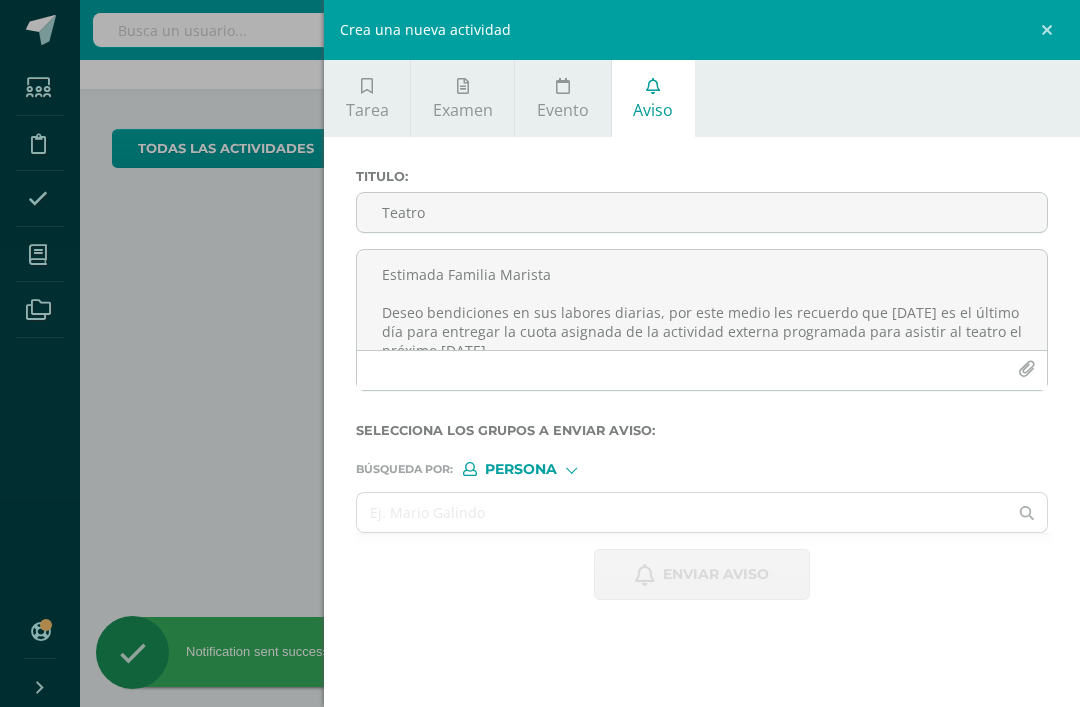 click at bounding box center [1050, 30] 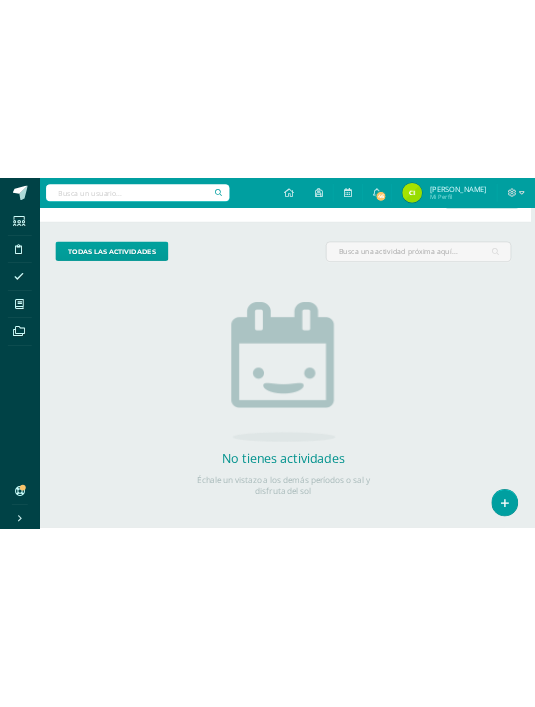 scroll, scrollTop: 0, scrollLeft: 8, axis: horizontal 